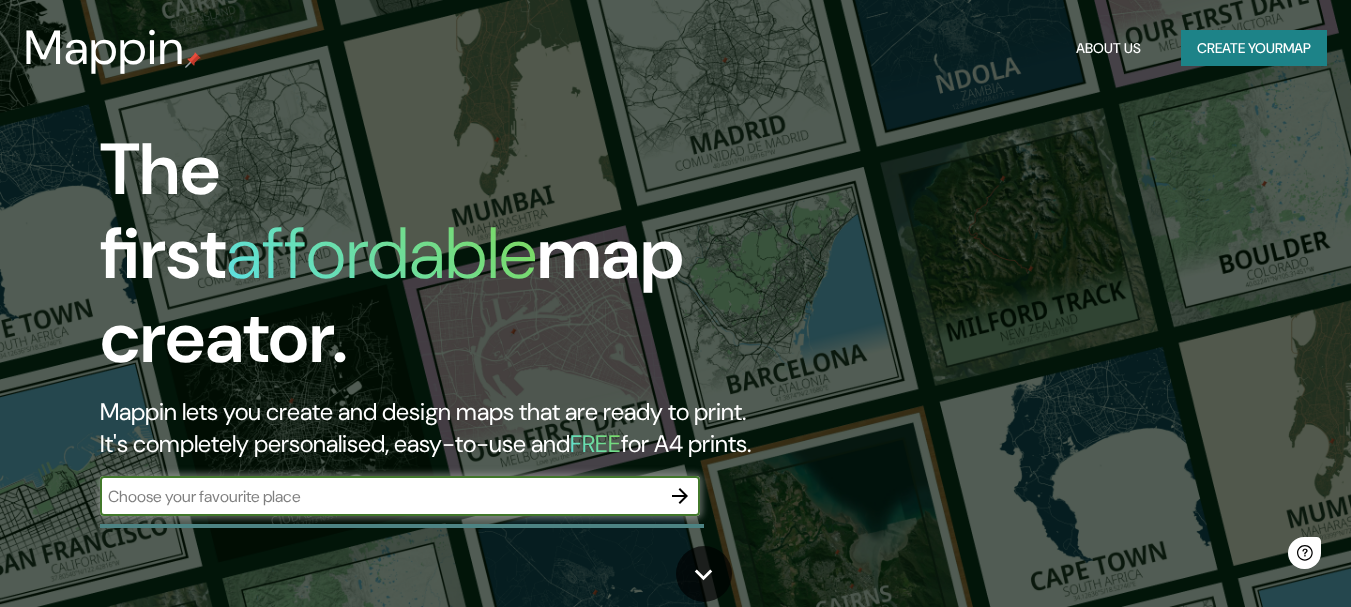scroll, scrollTop: 0, scrollLeft: 0, axis: both 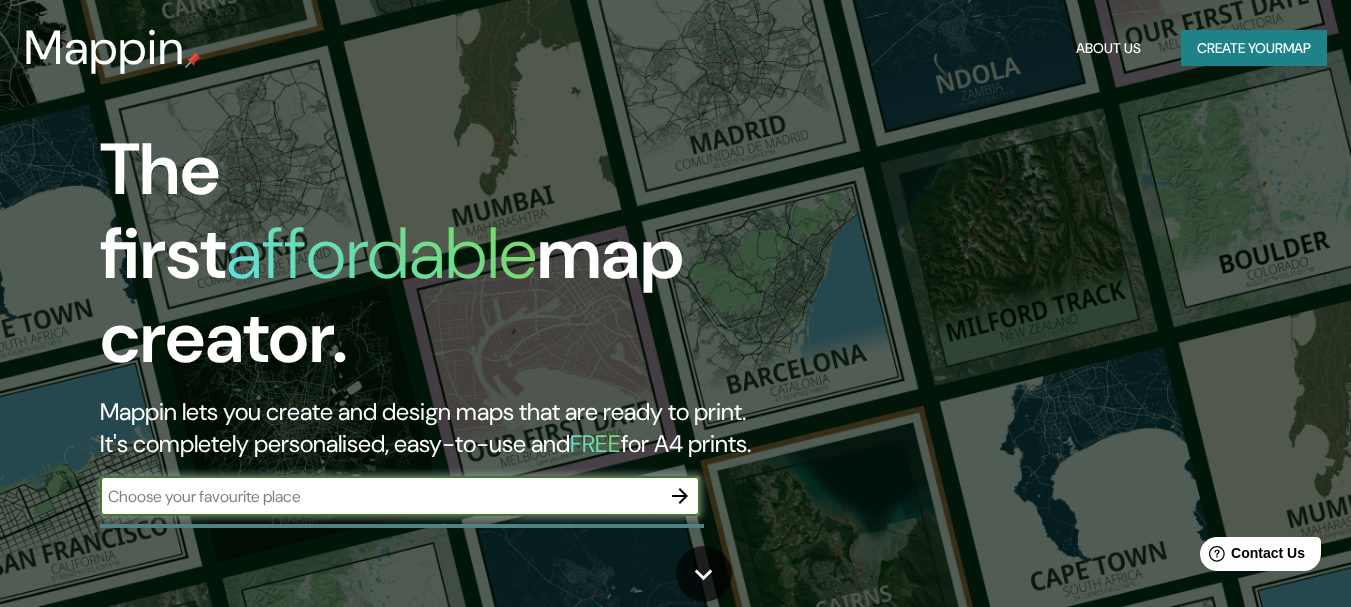 click at bounding box center (380, 496) 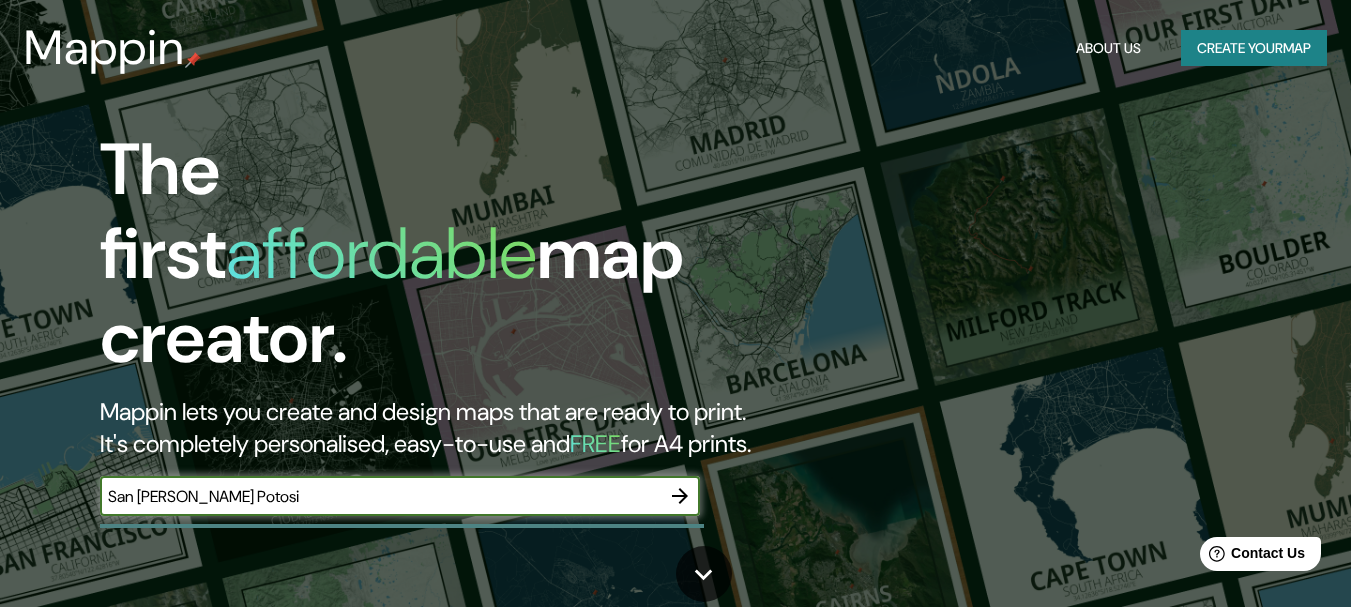 type on "San [PERSON_NAME] Potosi" 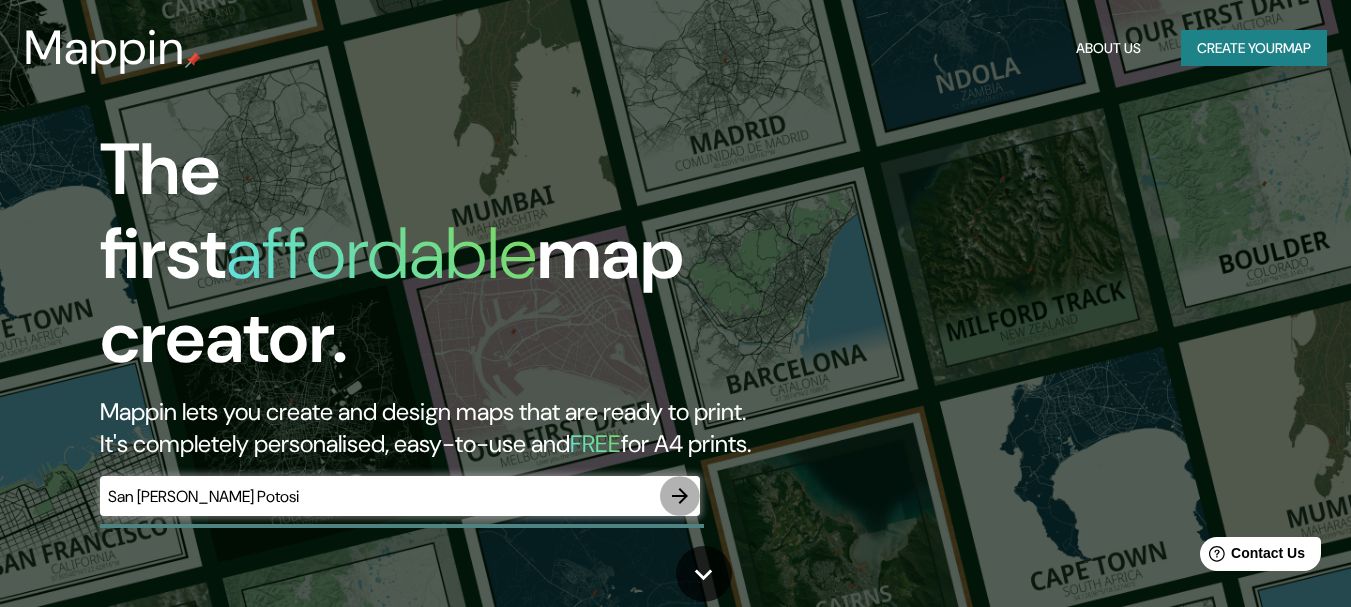 click 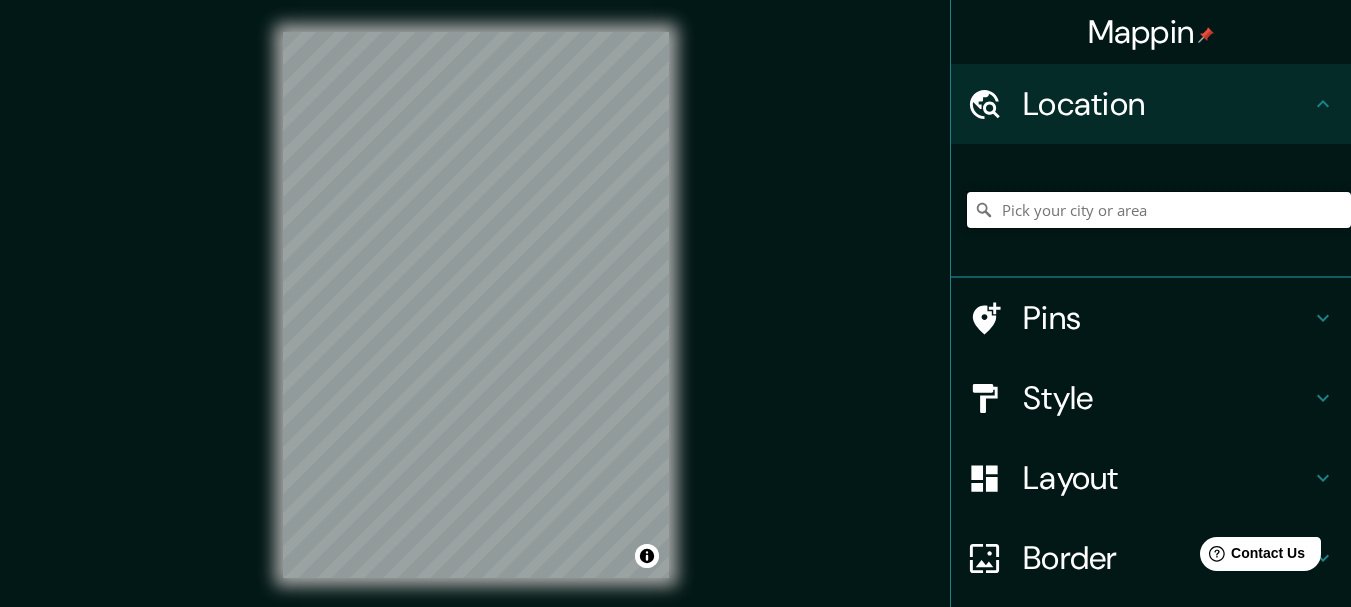 click at bounding box center [1159, 210] 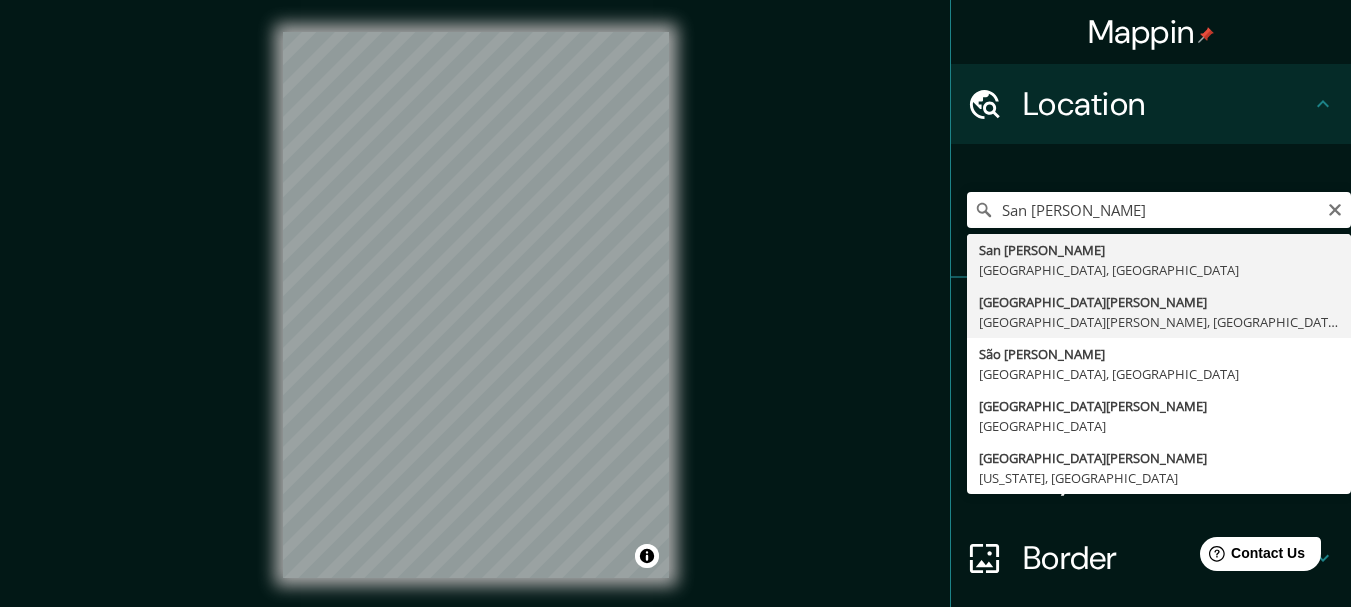 type on "[GEOGRAPHIC_DATA][PERSON_NAME], [GEOGRAPHIC_DATA][PERSON_NAME], [GEOGRAPHIC_DATA]" 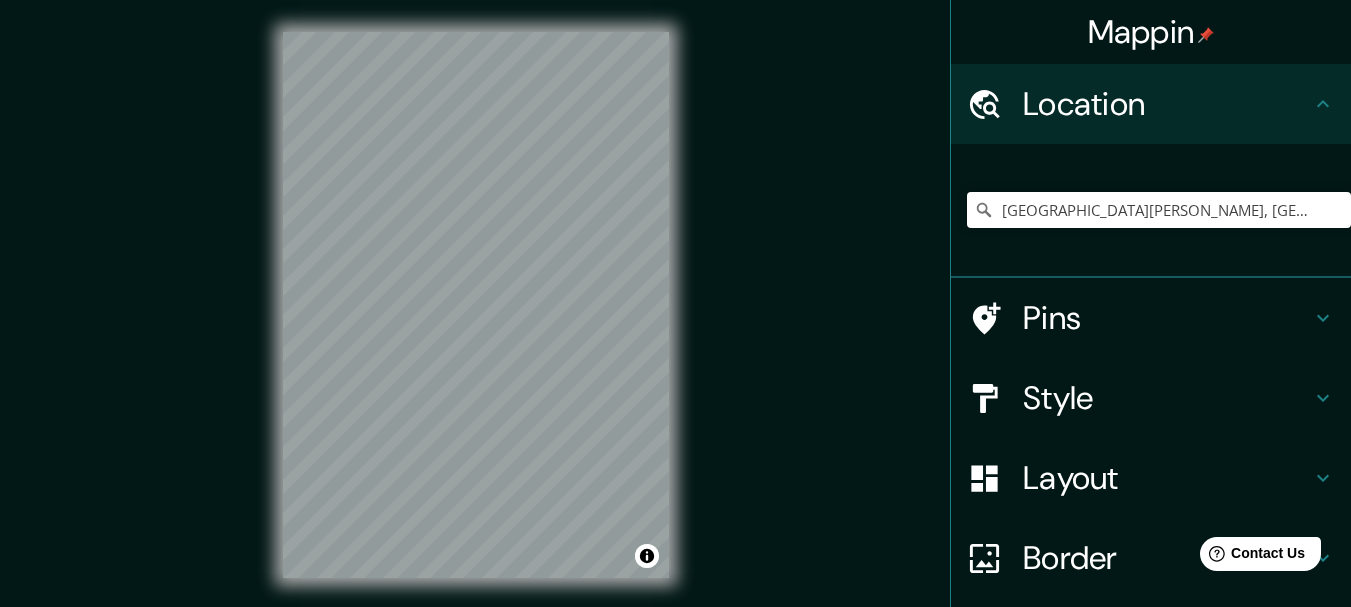 click on "Pins" at bounding box center [1167, 318] 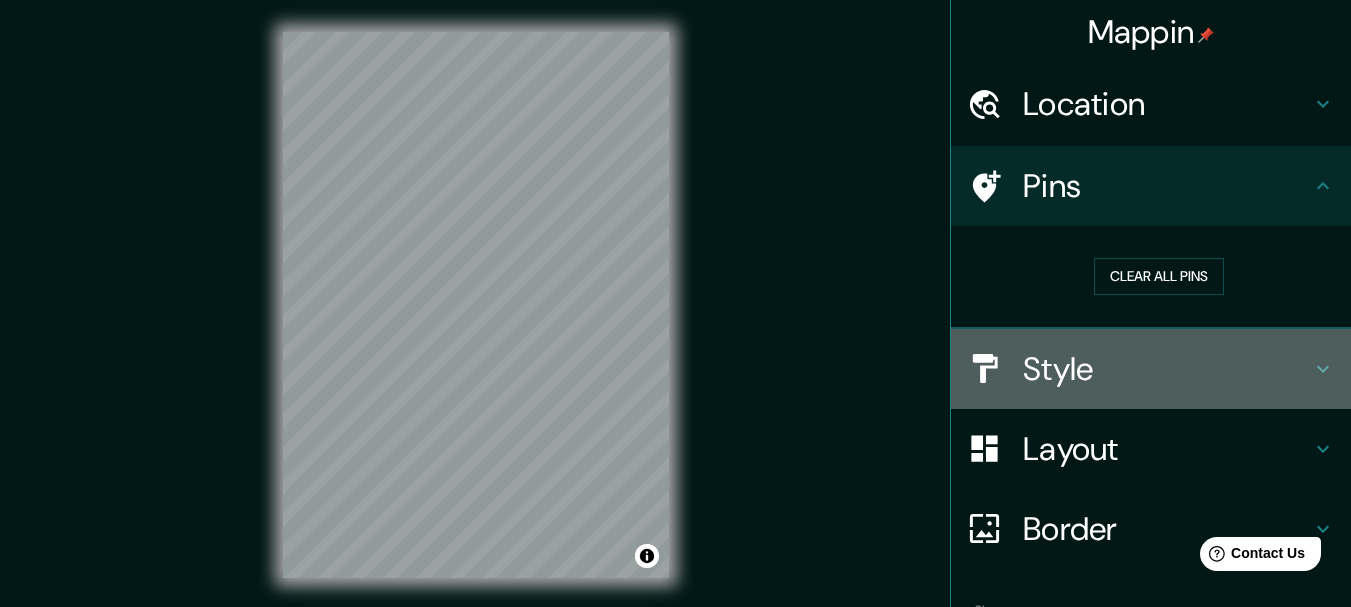 click on "Style" at bounding box center (1167, 369) 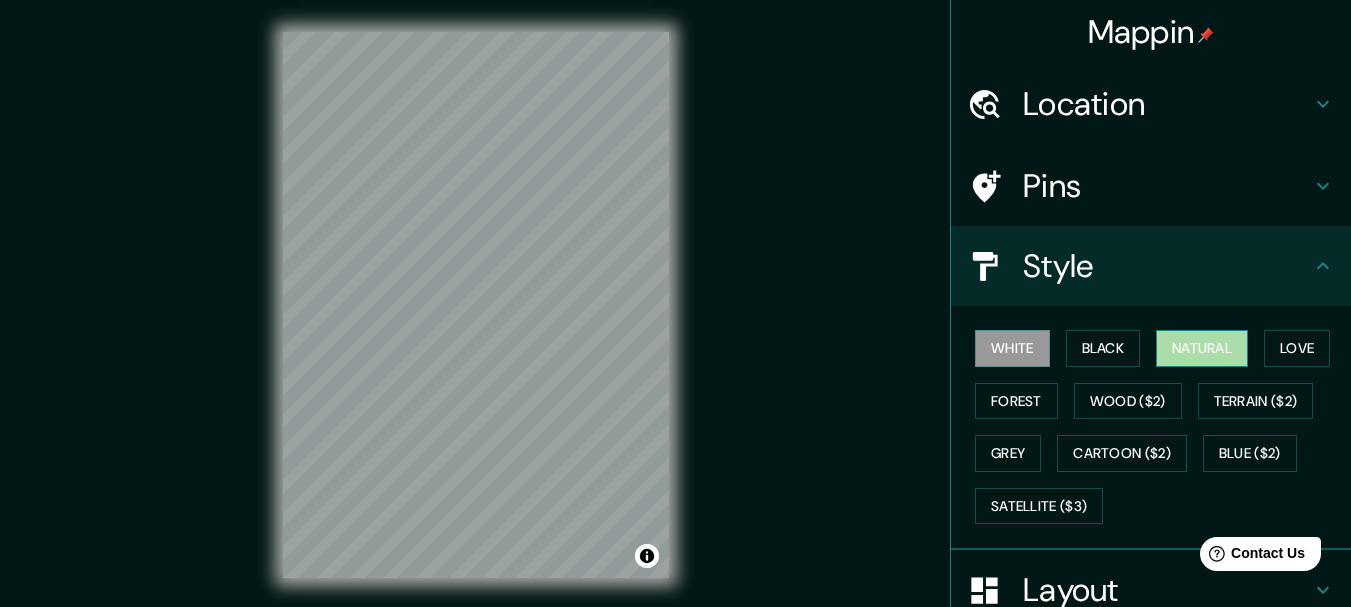 click on "Natural" at bounding box center (1202, 348) 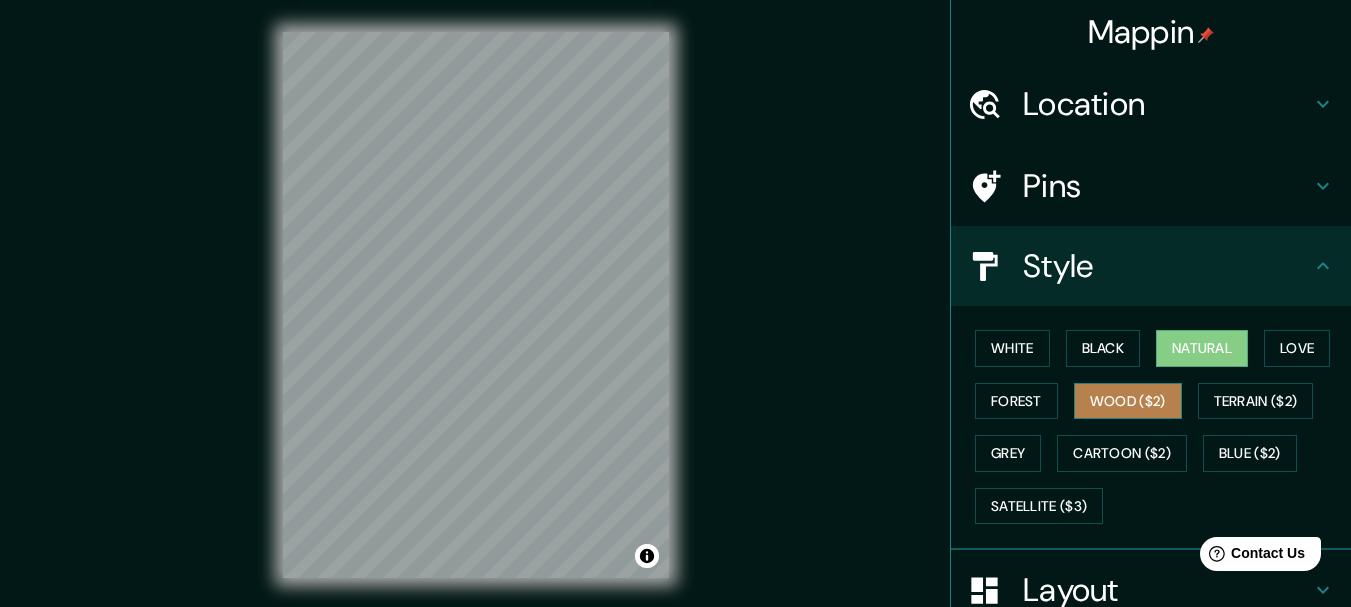 click on "Wood ($2)" at bounding box center (1128, 401) 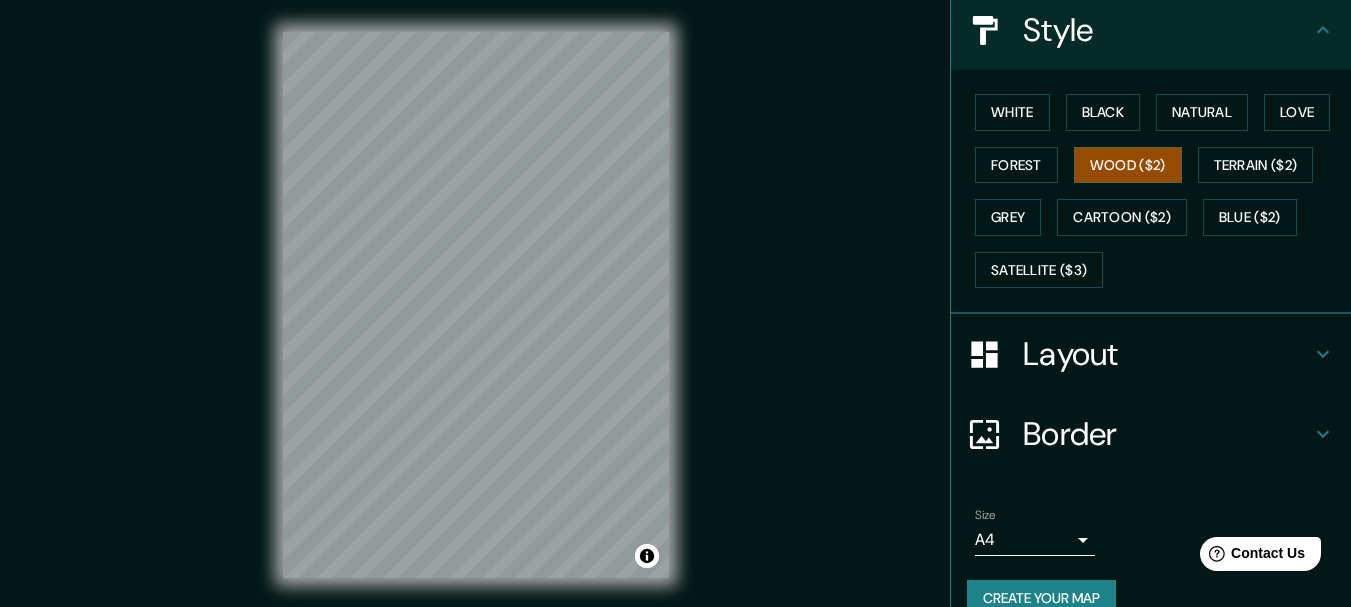 scroll, scrollTop: 270, scrollLeft: 0, axis: vertical 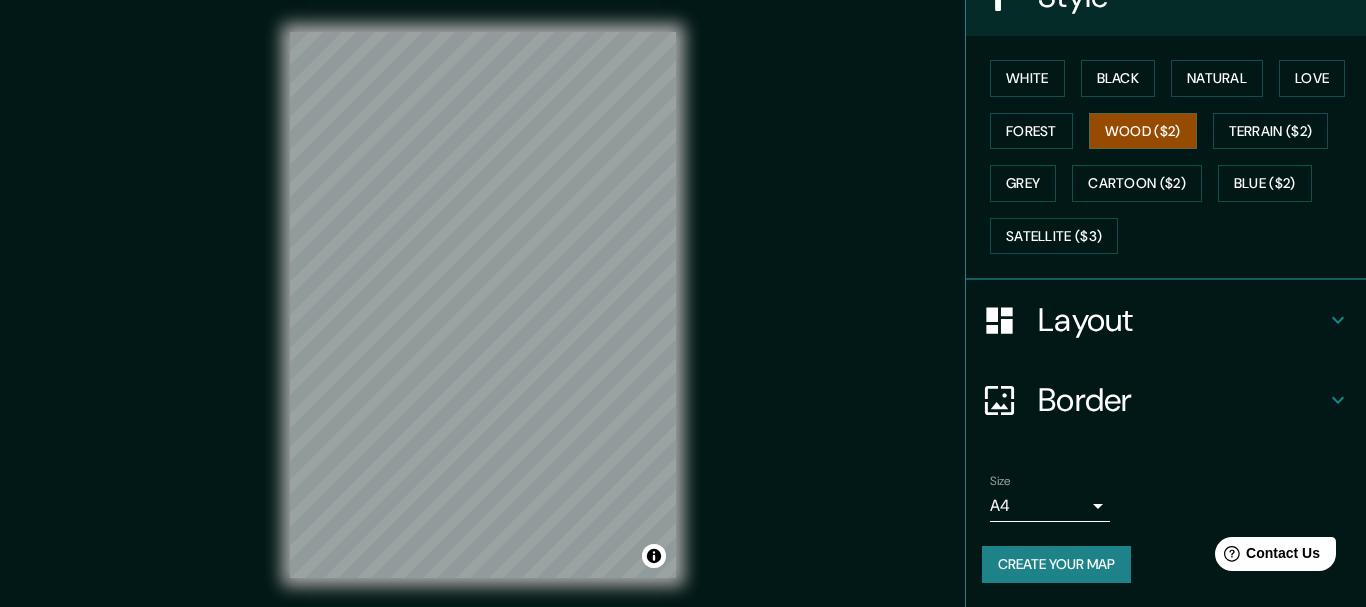 click on "Mappin Location [GEOGRAPHIC_DATA][PERSON_NAME], [GEOGRAPHIC_DATA][PERSON_NAME], [GEOGRAPHIC_DATA] Pins Style White Black Natural Love Forest Wood ($2) Terrain ($2) Grey Cartoon ($2) Blue ($2) Satellite ($3) Layout Border Choose a border.  Hint : you can make layers of the frame opaque to create some cool effects. None Simple Transparent Fancy Size A4 single Create your map © Mapbox   © OpenStreetMap   Improve this map Any problems, suggestions, or concerns please email    [EMAIL_ADDRESS][DOMAIN_NAME] . . ." at bounding box center (683, 303) 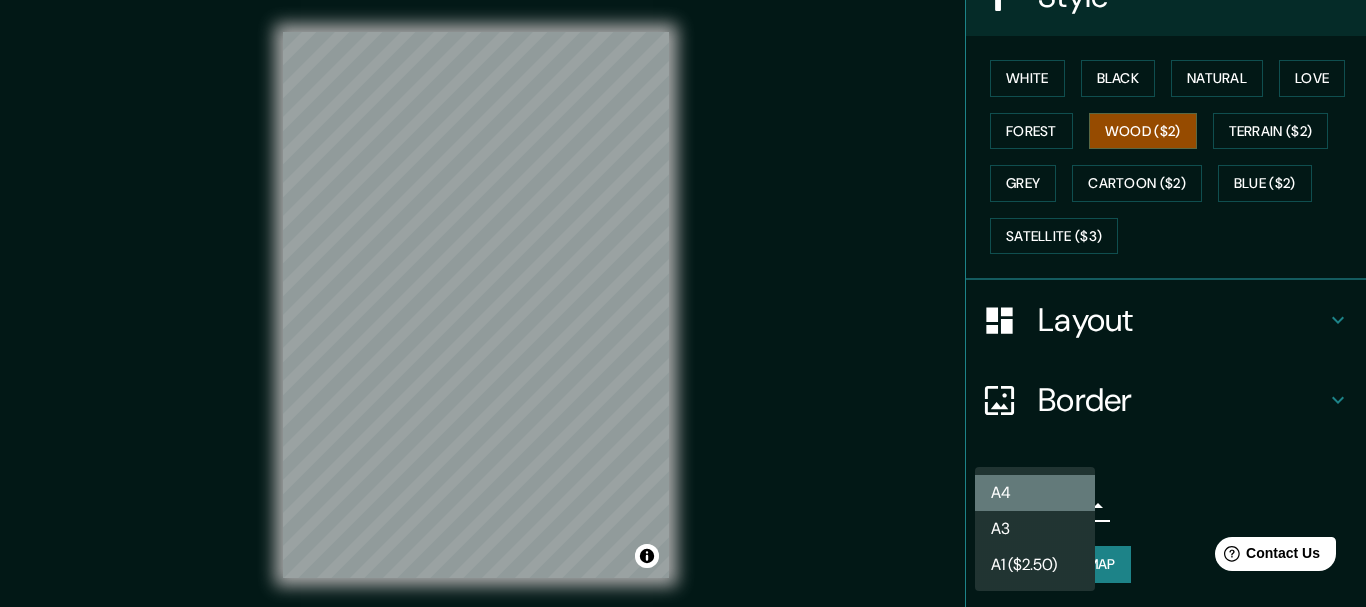 click on "A4" at bounding box center [1035, 493] 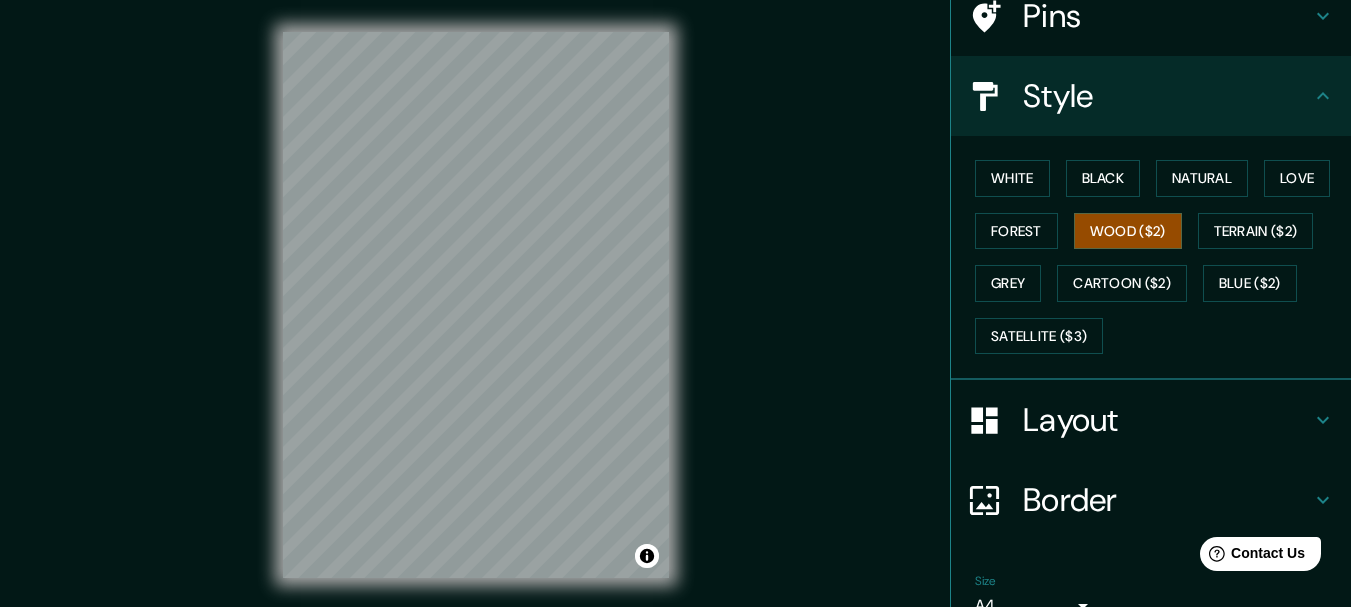 click on "Layout" at bounding box center (1167, 420) 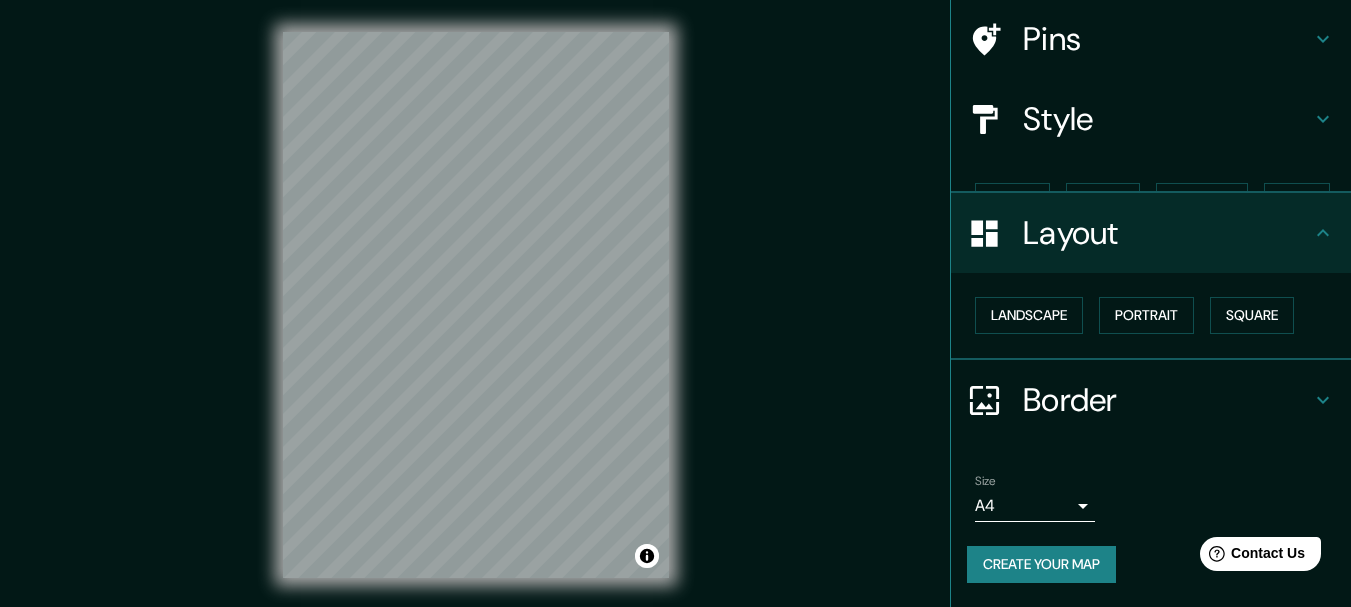 scroll, scrollTop: 112, scrollLeft: 0, axis: vertical 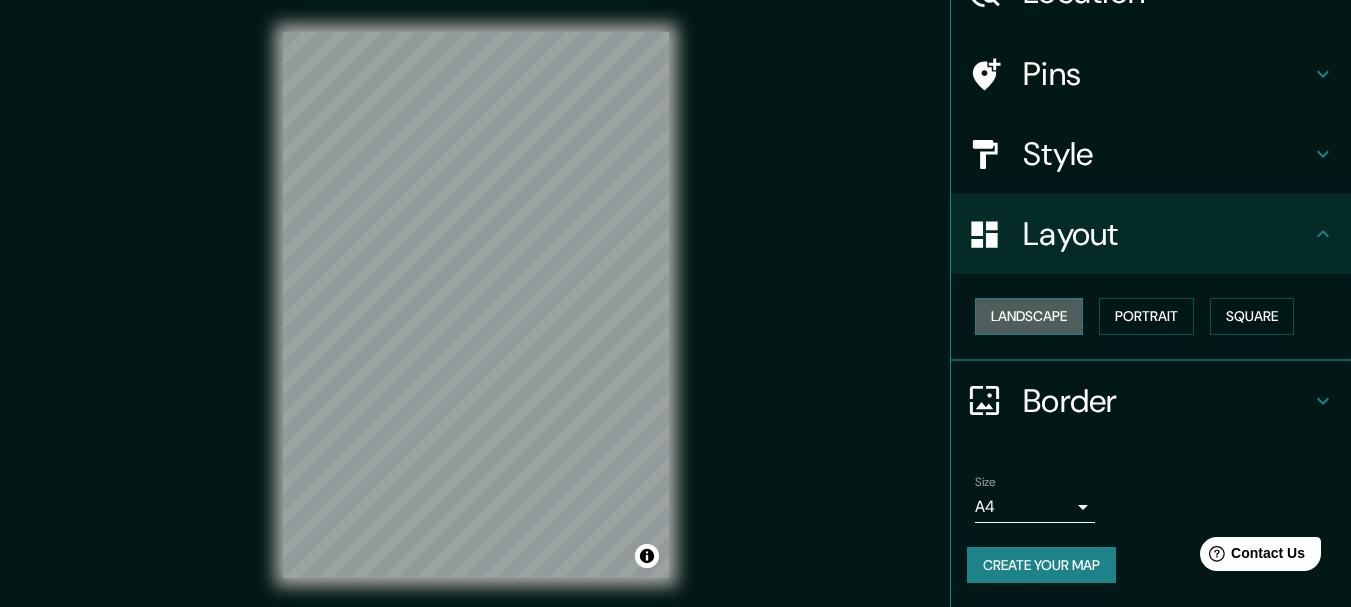 click on "Landscape" at bounding box center (1029, 316) 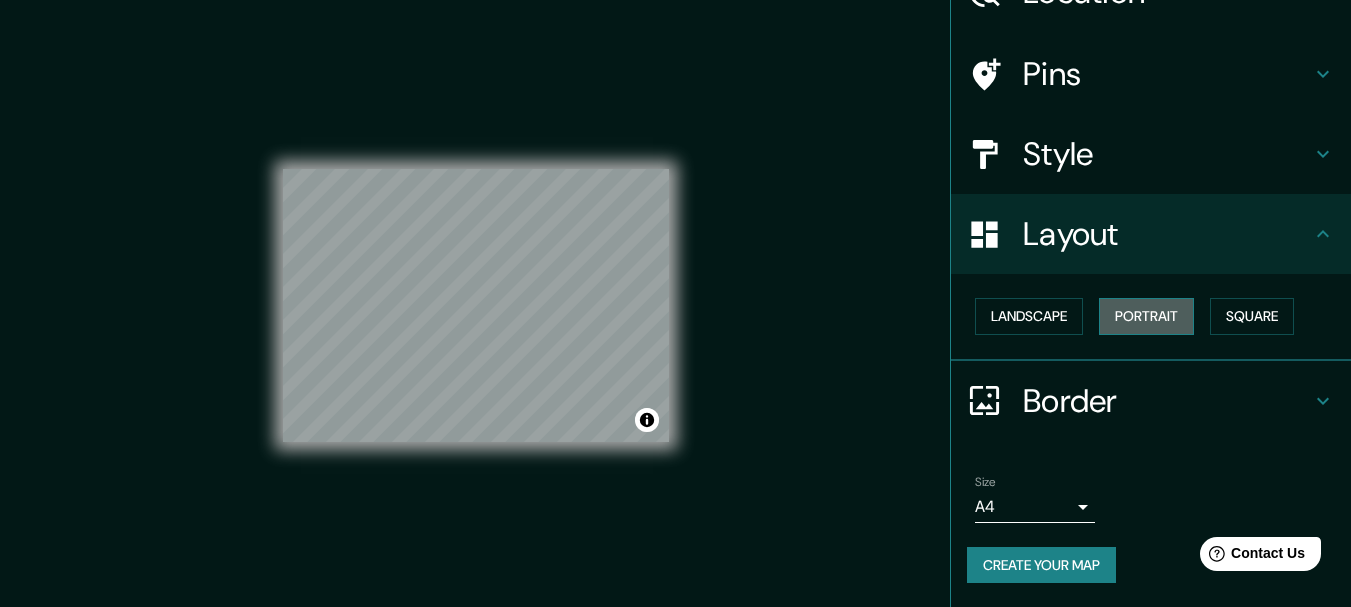 click on "Portrait" at bounding box center (1146, 316) 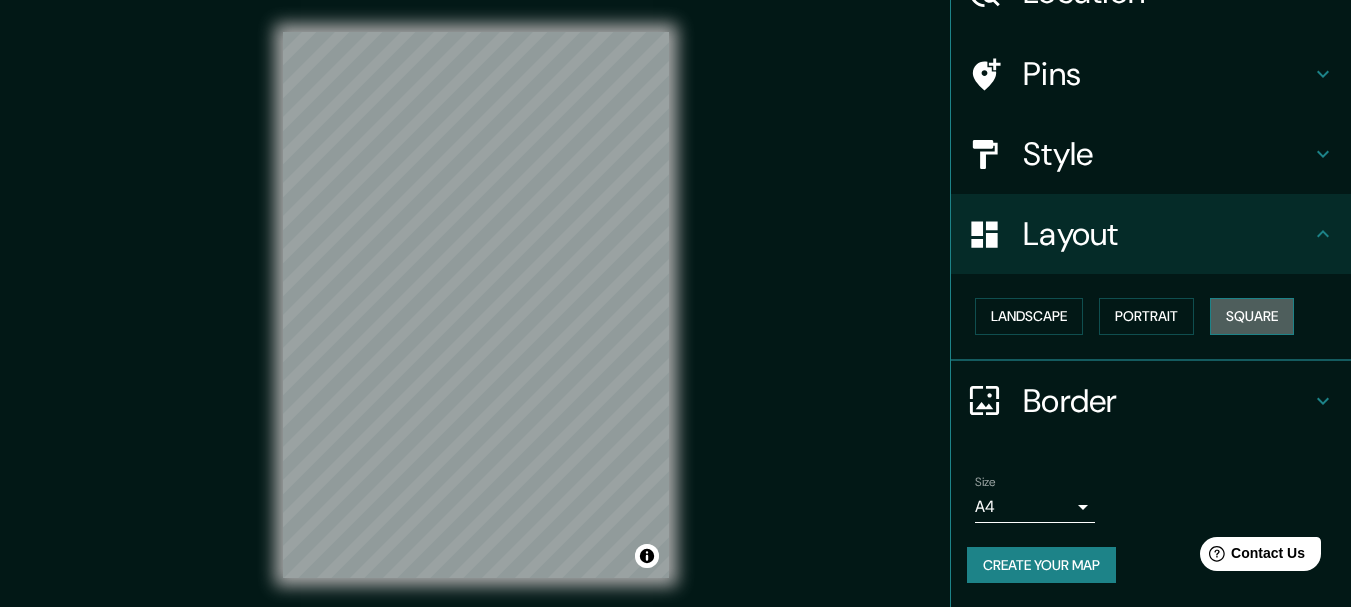 click on "Square" at bounding box center [1252, 316] 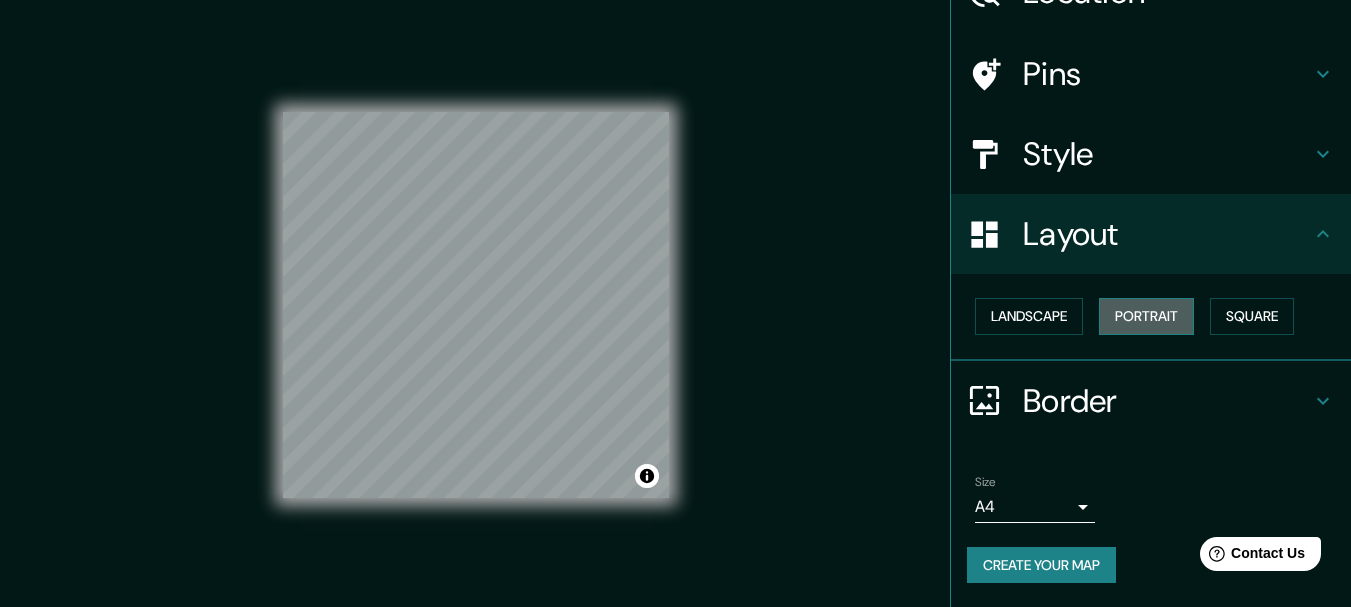 click on "Portrait" at bounding box center (1146, 316) 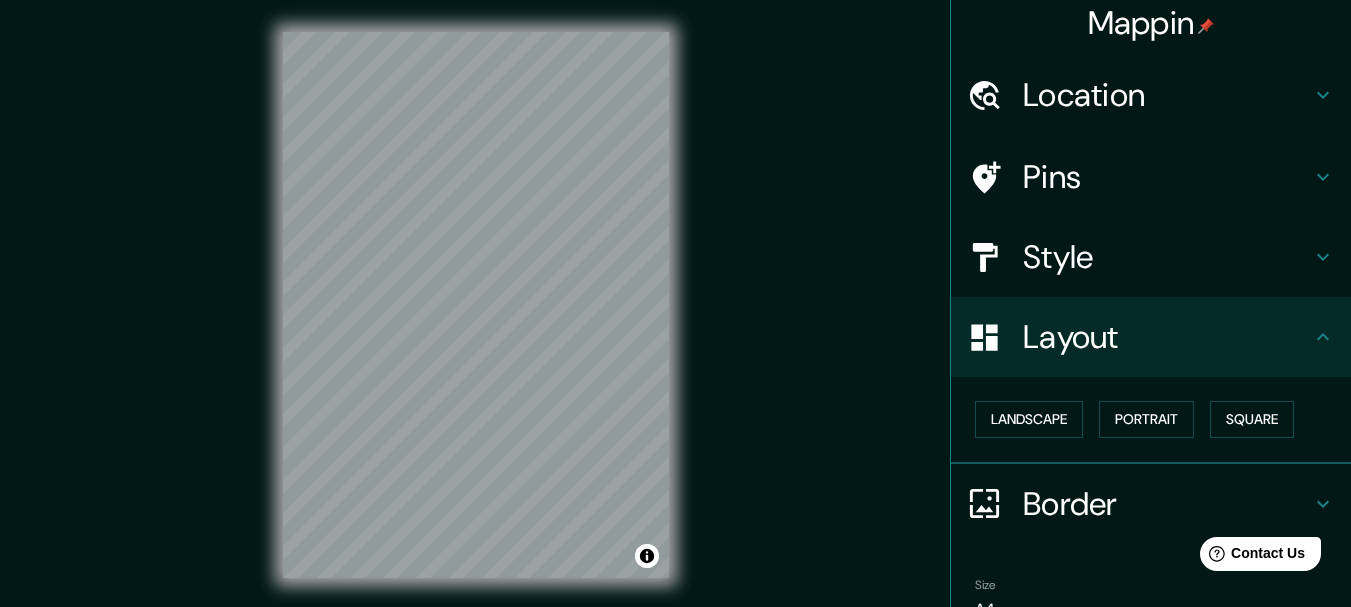 scroll, scrollTop: 0, scrollLeft: 0, axis: both 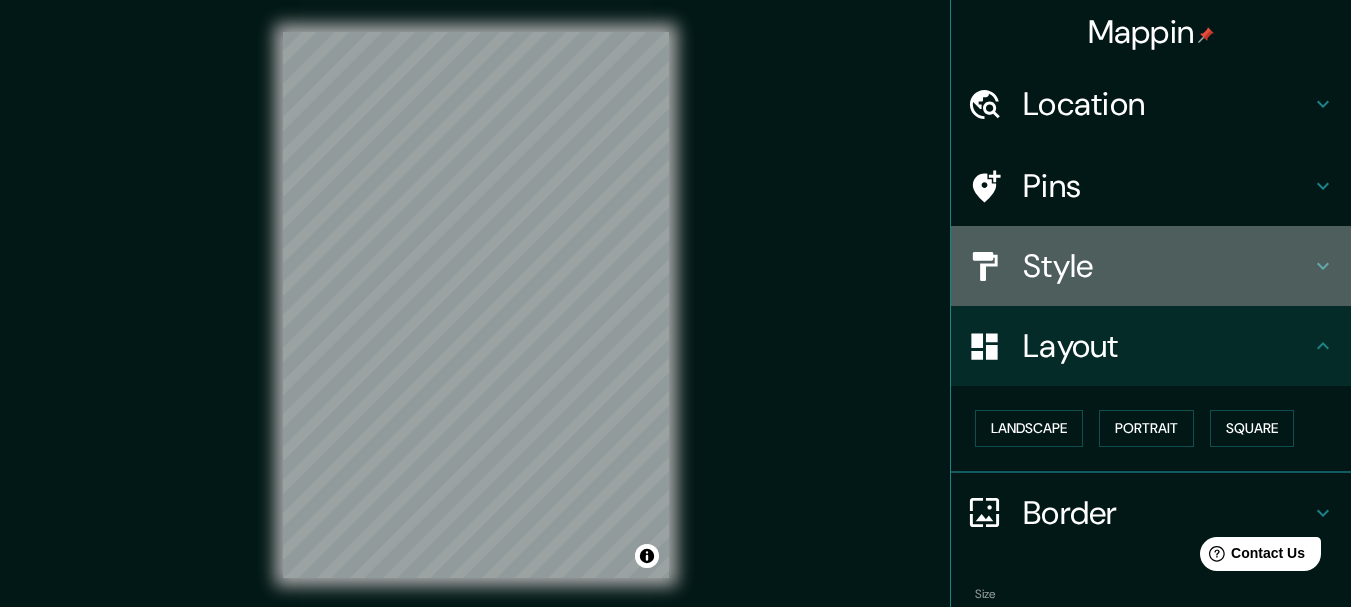 click on "Style" at bounding box center [1167, 266] 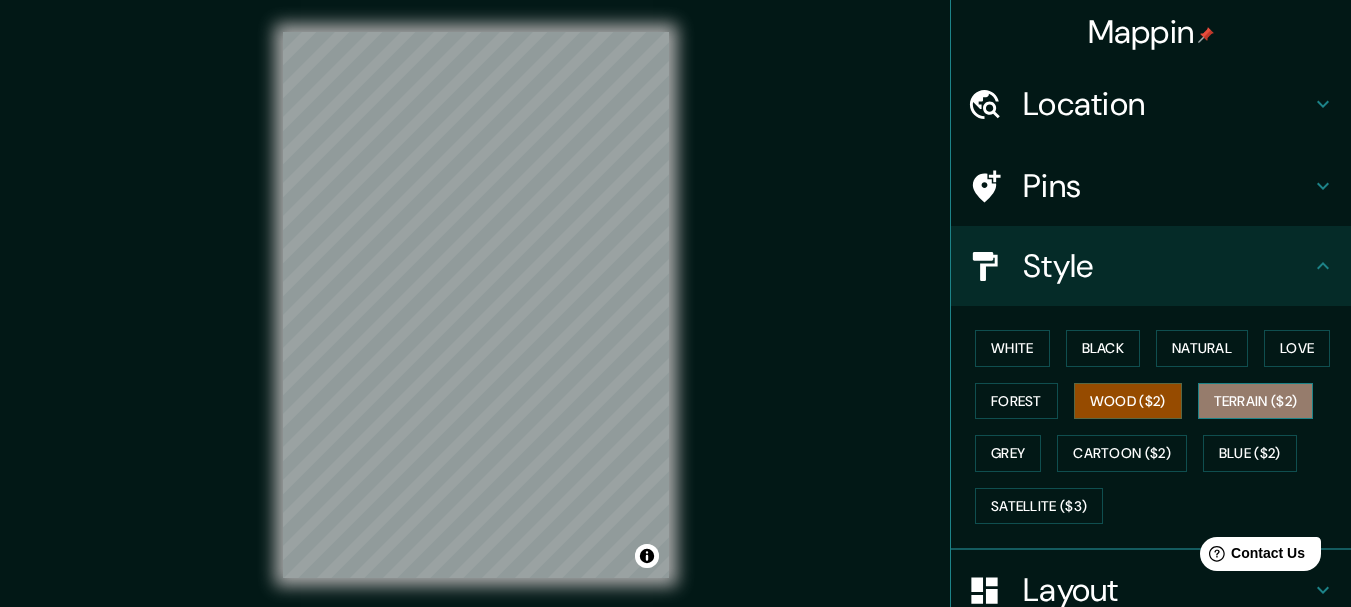click on "Terrain ($2)" at bounding box center (1256, 401) 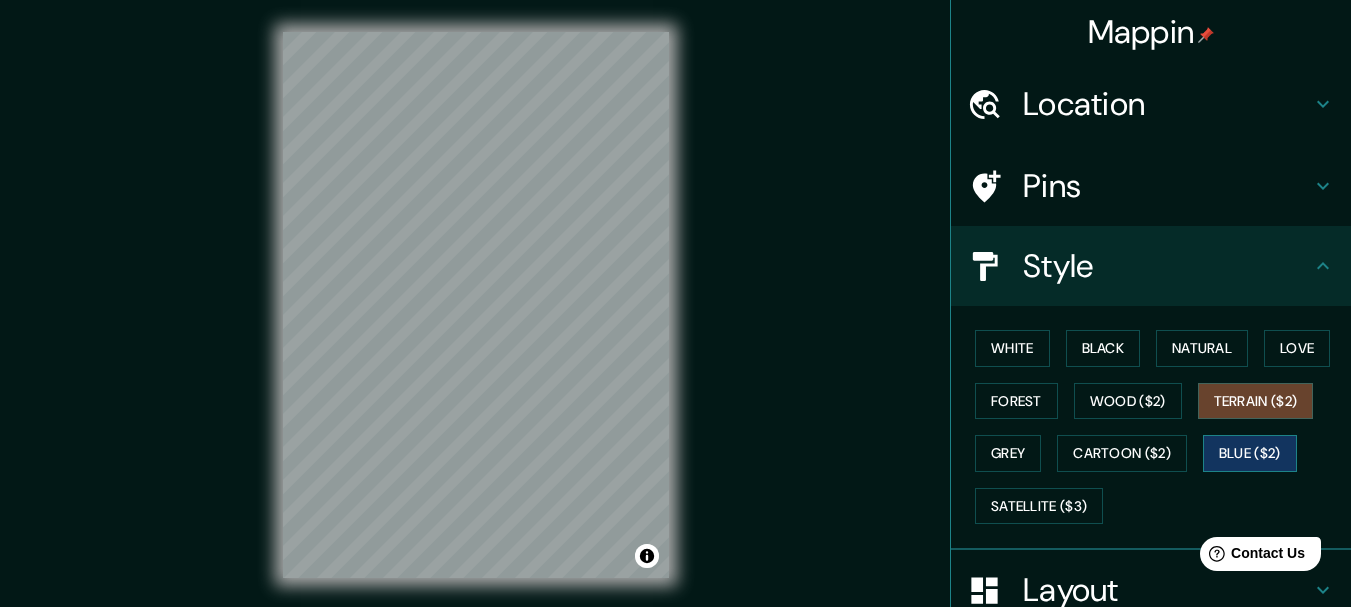 click on "Blue ($2)" at bounding box center [1250, 453] 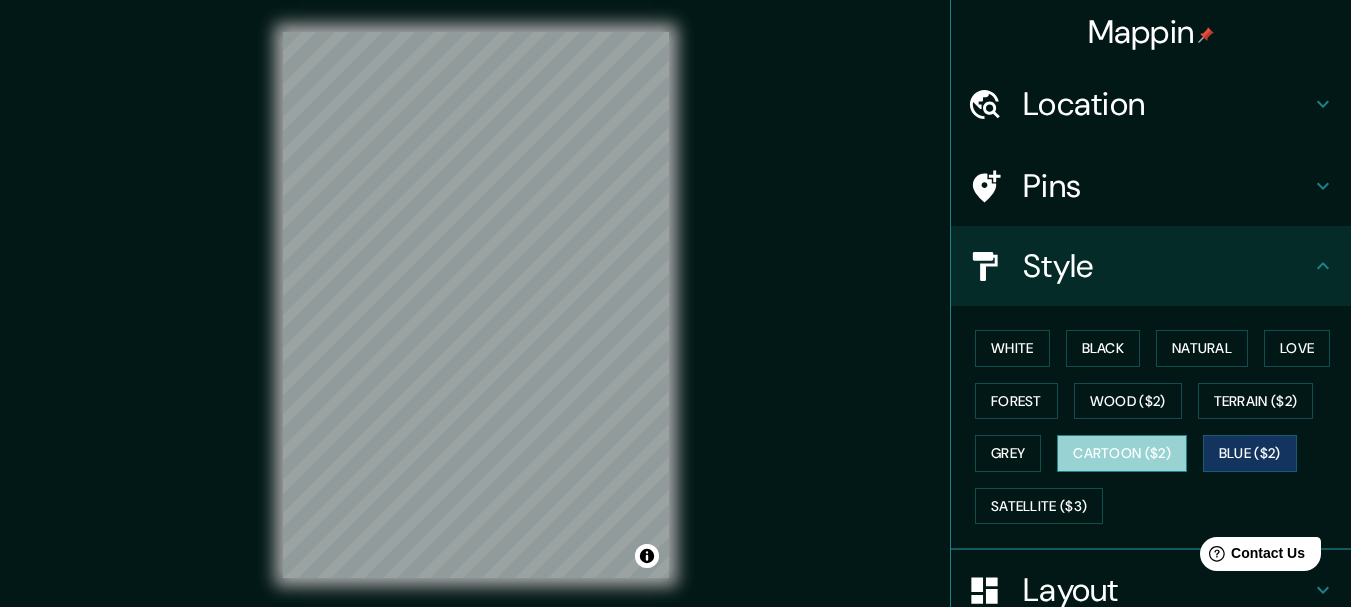 click on "Cartoon ($2)" at bounding box center (1122, 453) 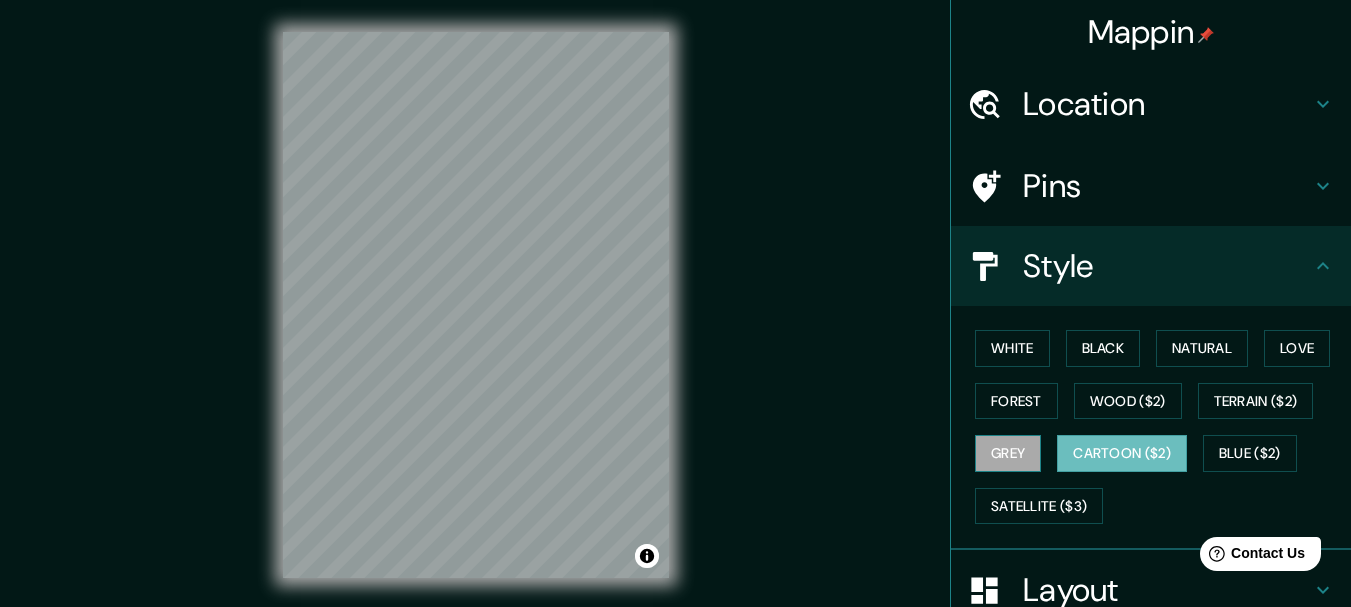 click on "Grey" at bounding box center (1008, 453) 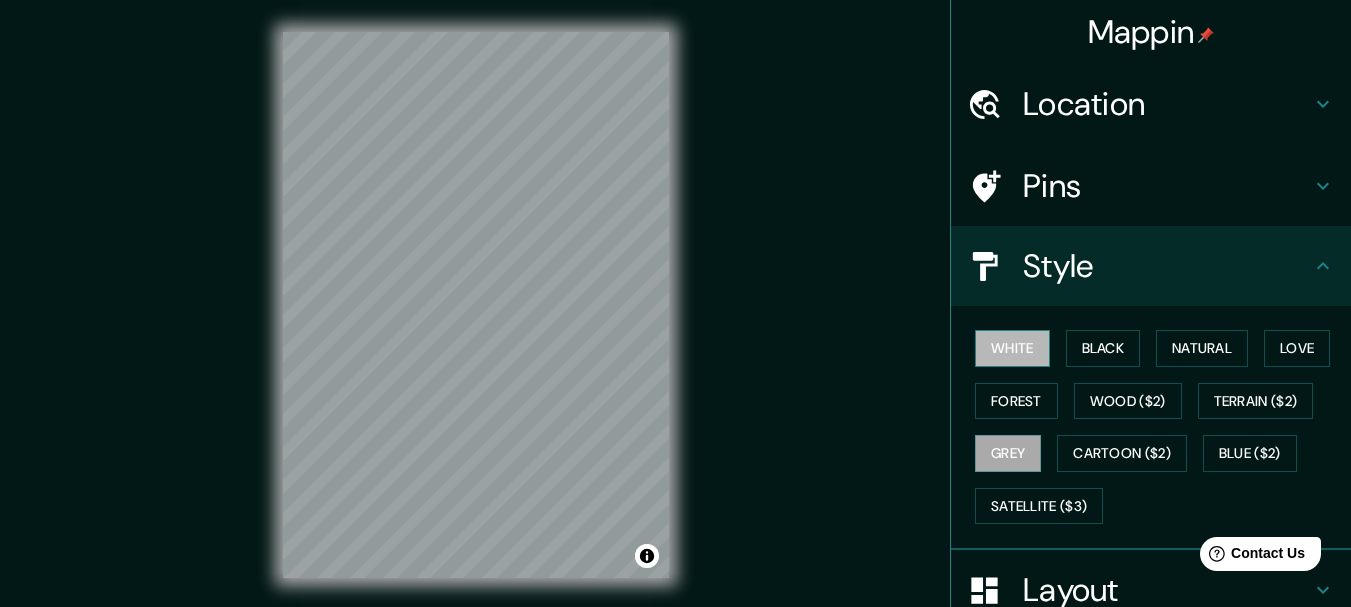 click on "White" at bounding box center (1012, 348) 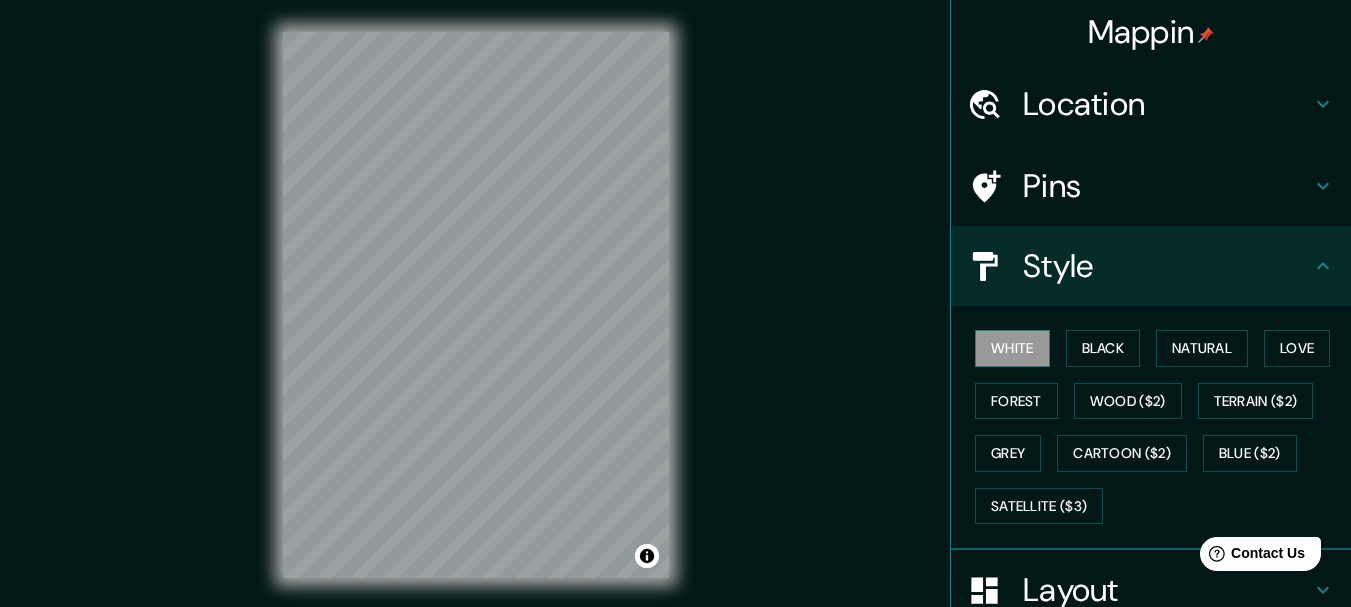 type 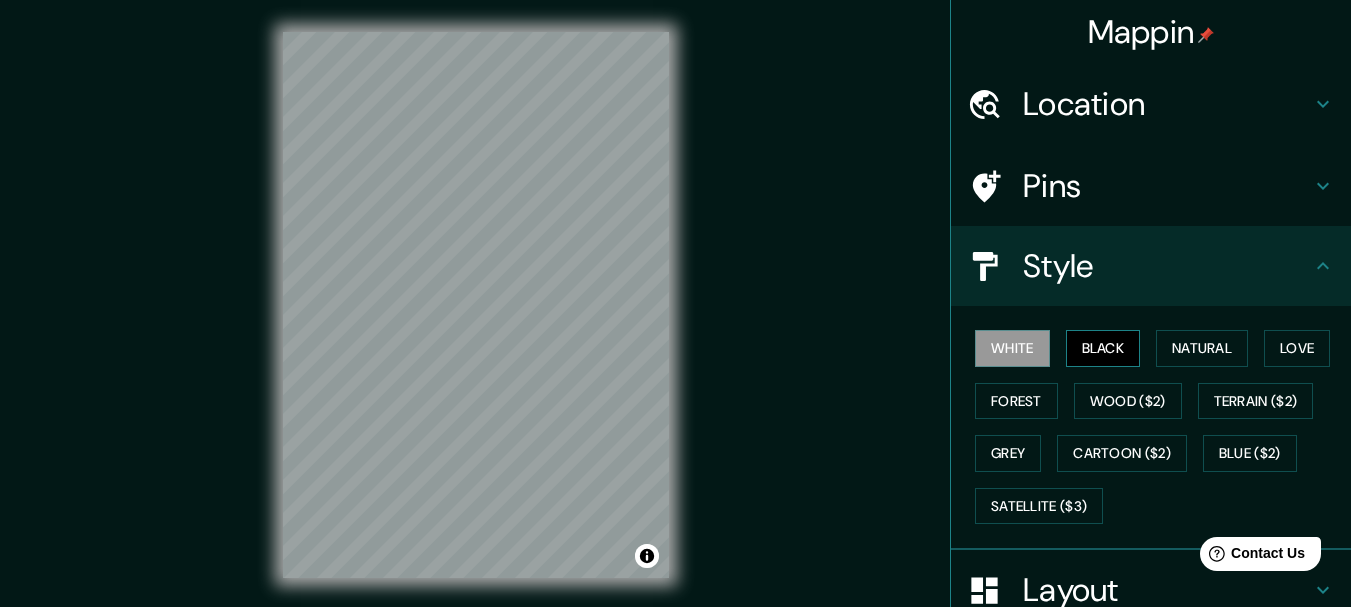 click on "Black" at bounding box center (1103, 348) 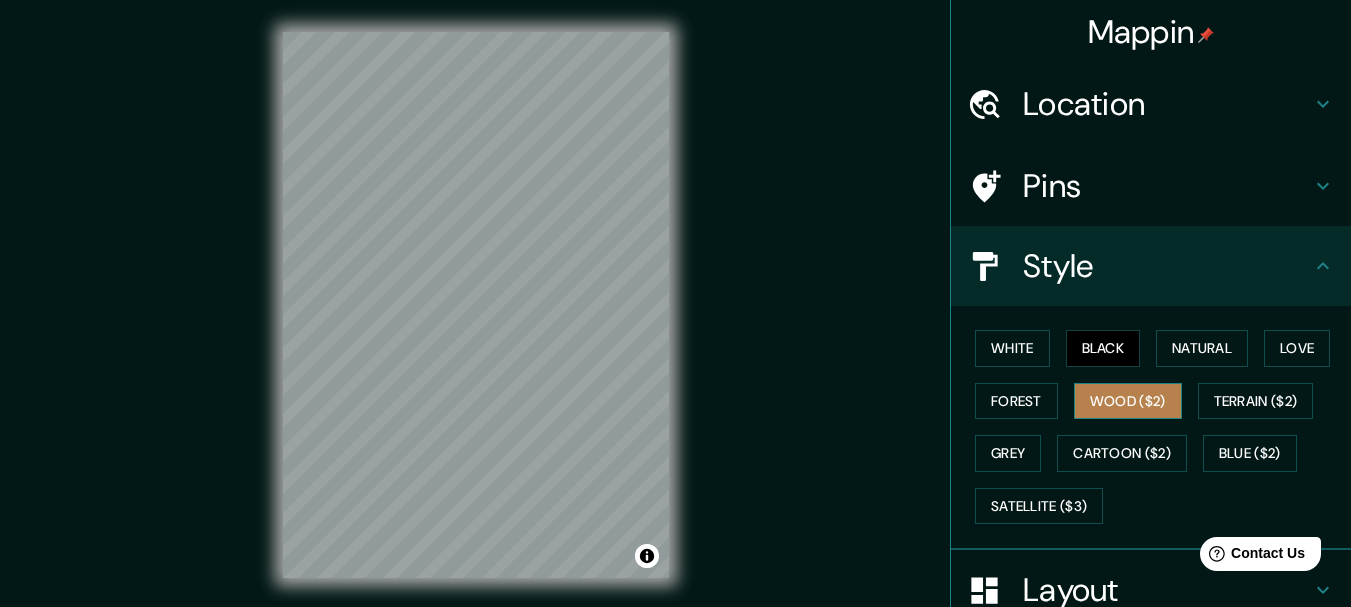 click on "Wood ($2)" at bounding box center (1128, 401) 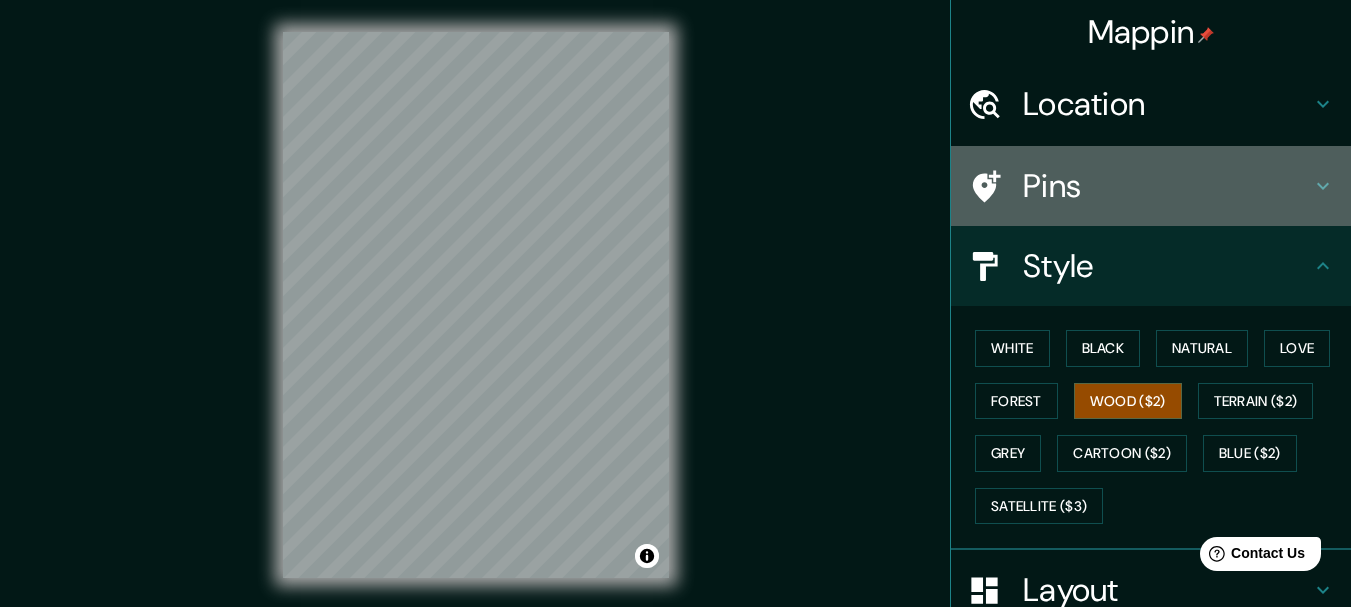 click on "Pins" at bounding box center [1167, 186] 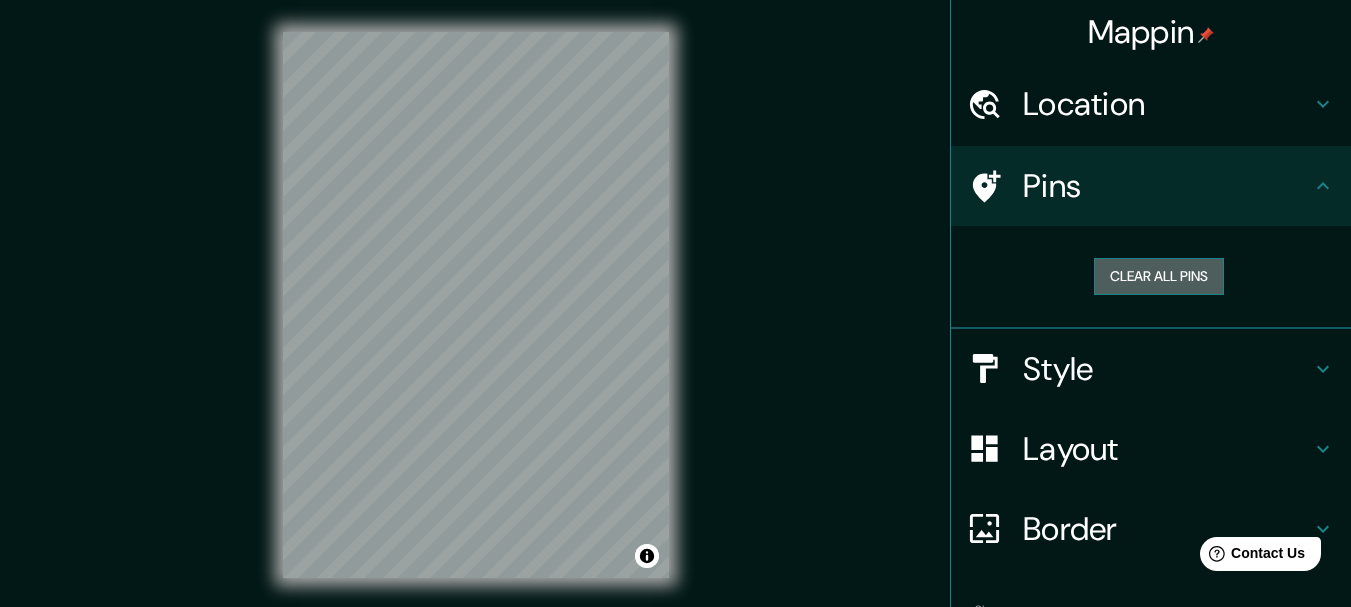 click on "Clear all pins" at bounding box center (1159, 276) 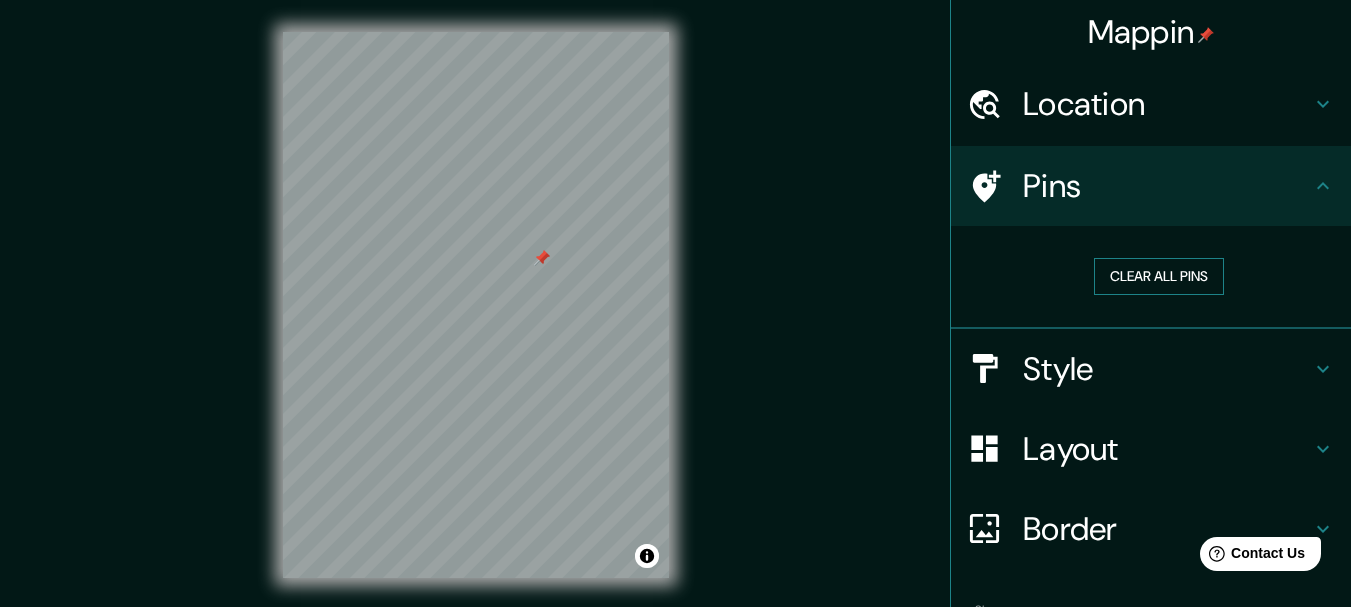 click on "Clear all pins" at bounding box center [1159, 276] 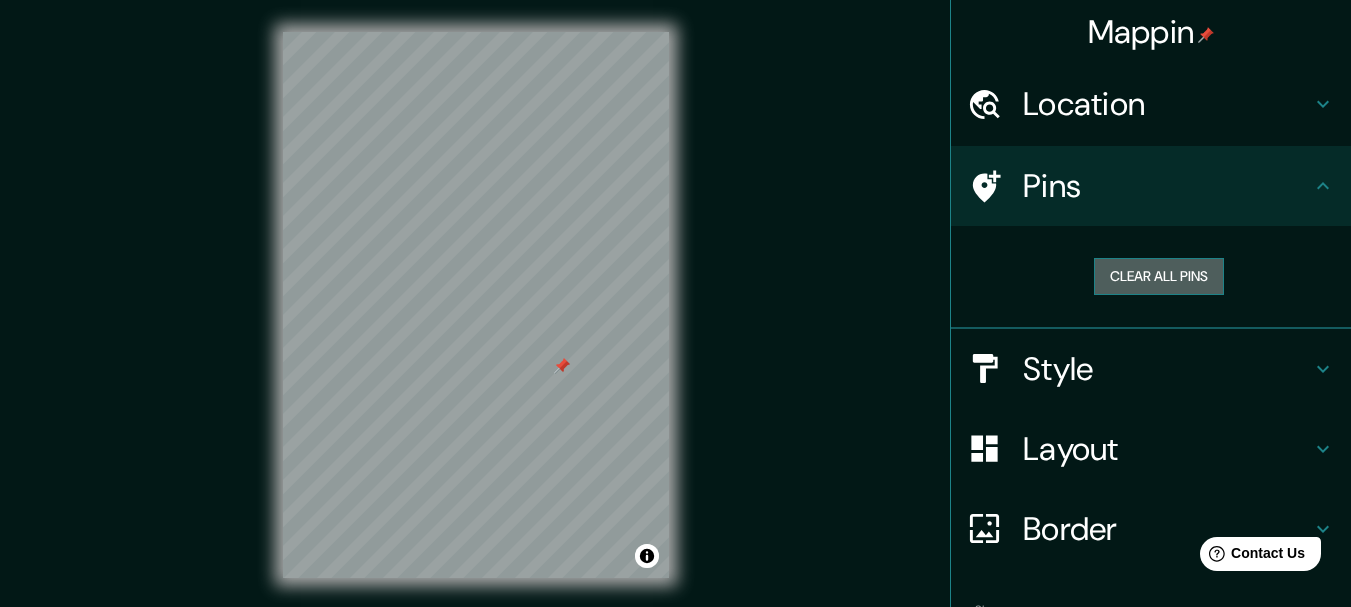 click on "Clear all pins" at bounding box center [1159, 276] 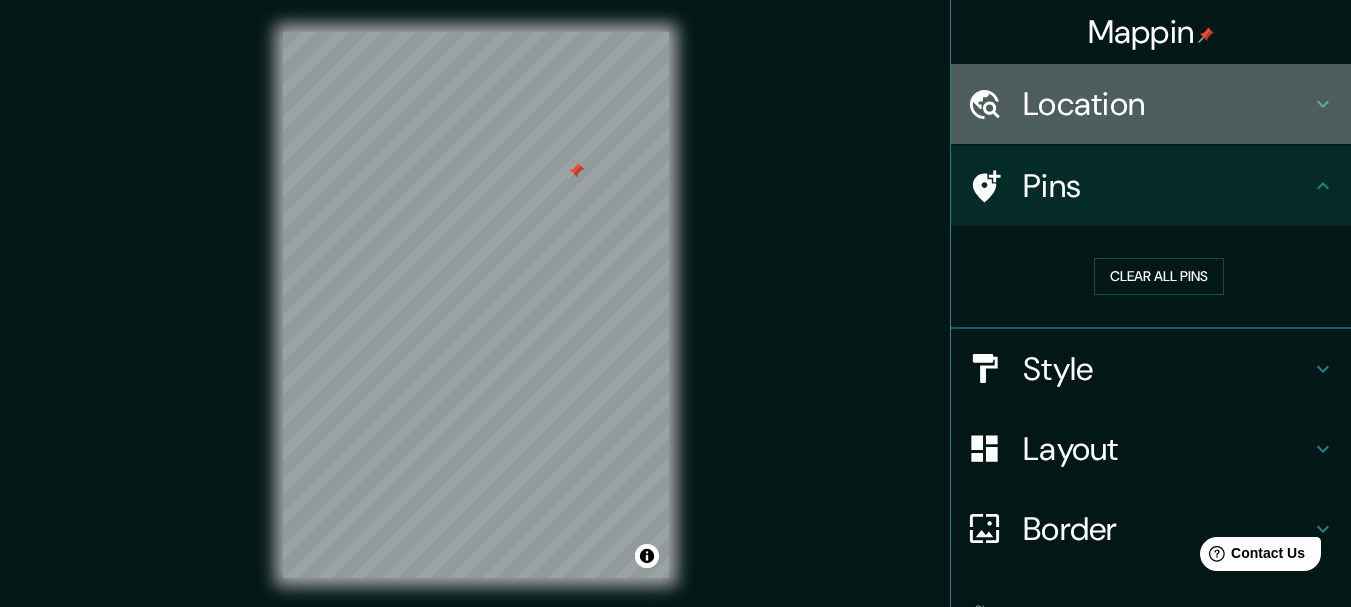 click on "Location" at bounding box center [1167, 104] 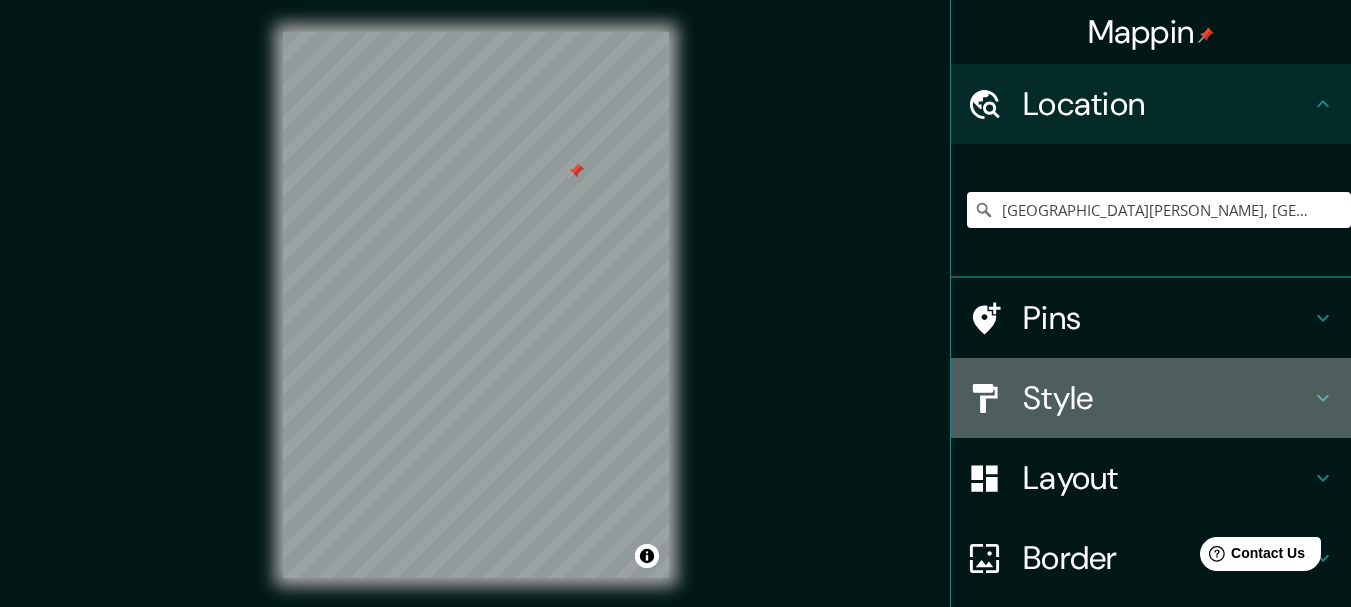 click on "Style" at bounding box center [1167, 398] 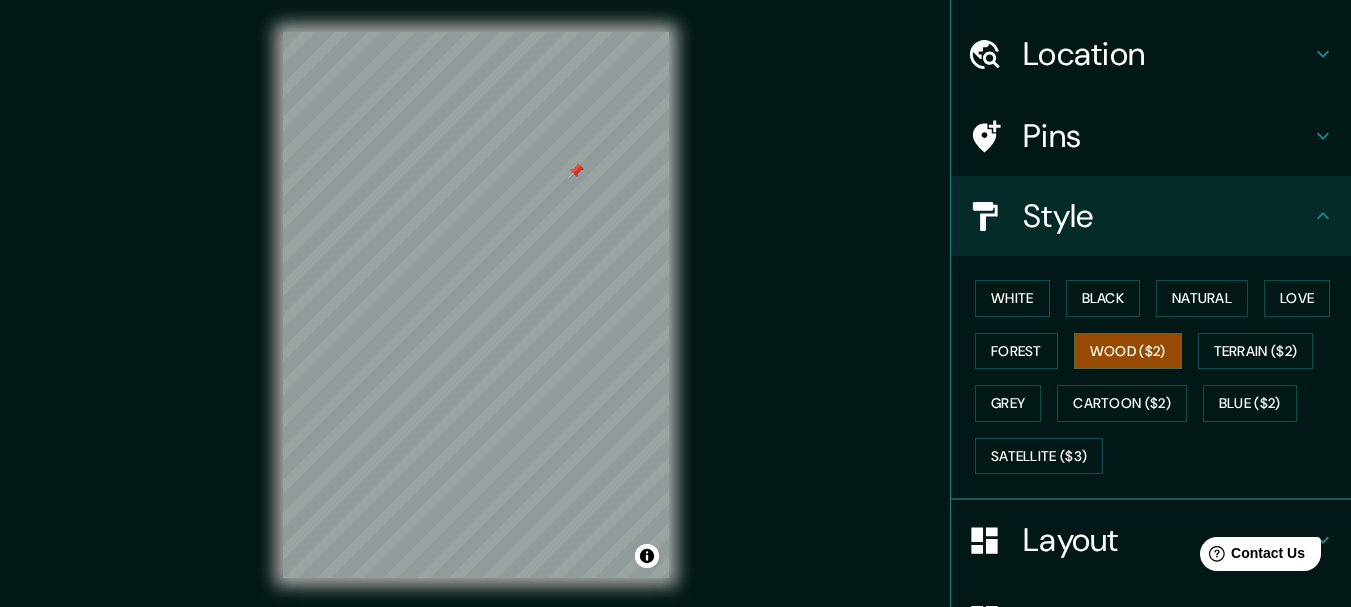 scroll, scrollTop: 100, scrollLeft: 0, axis: vertical 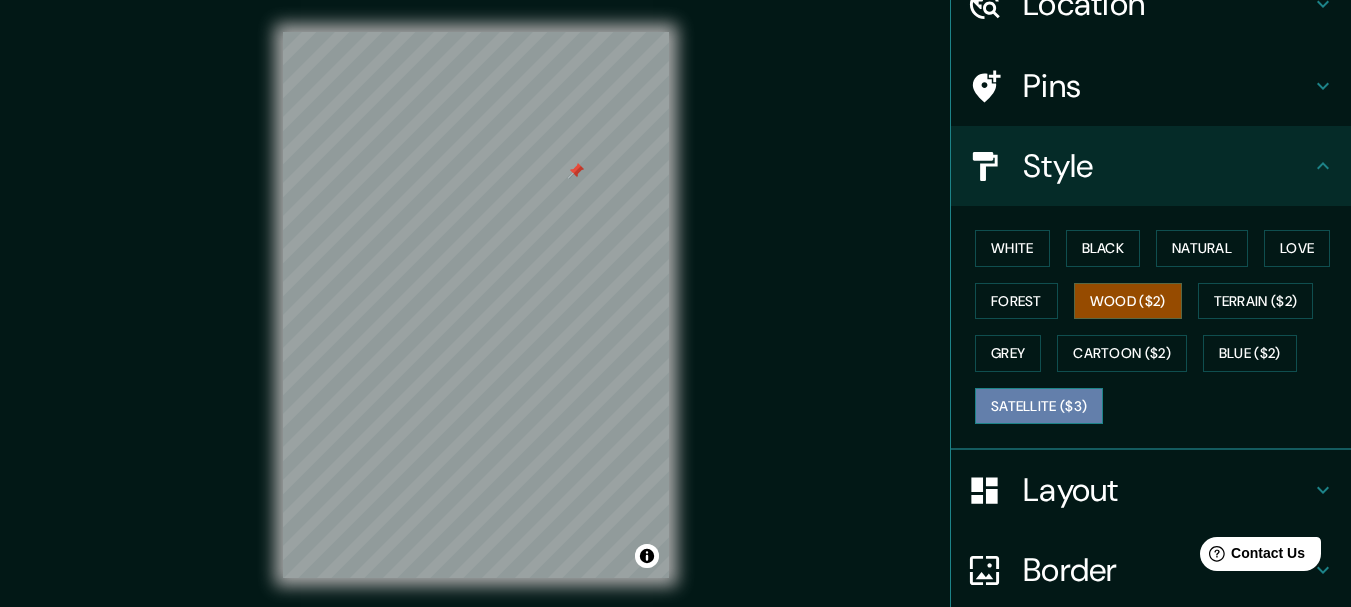 click on "Satellite ($3)" at bounding box center (1039, 406) 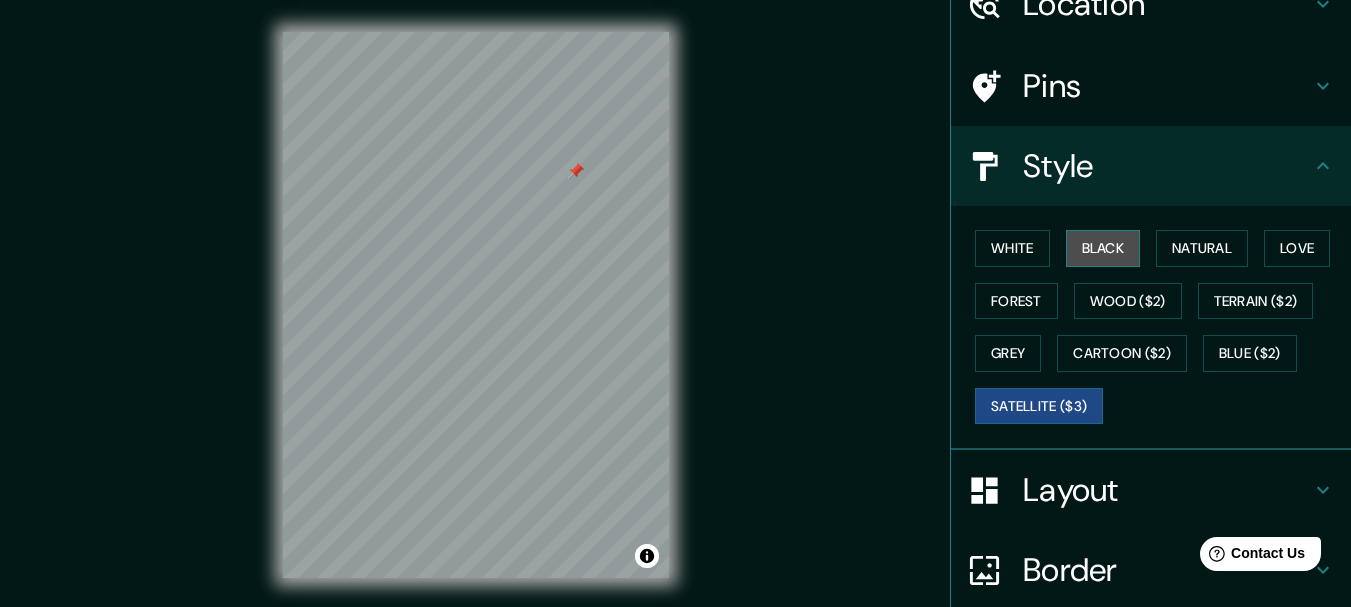 click on "Black" at bounding box center [1103, 248] 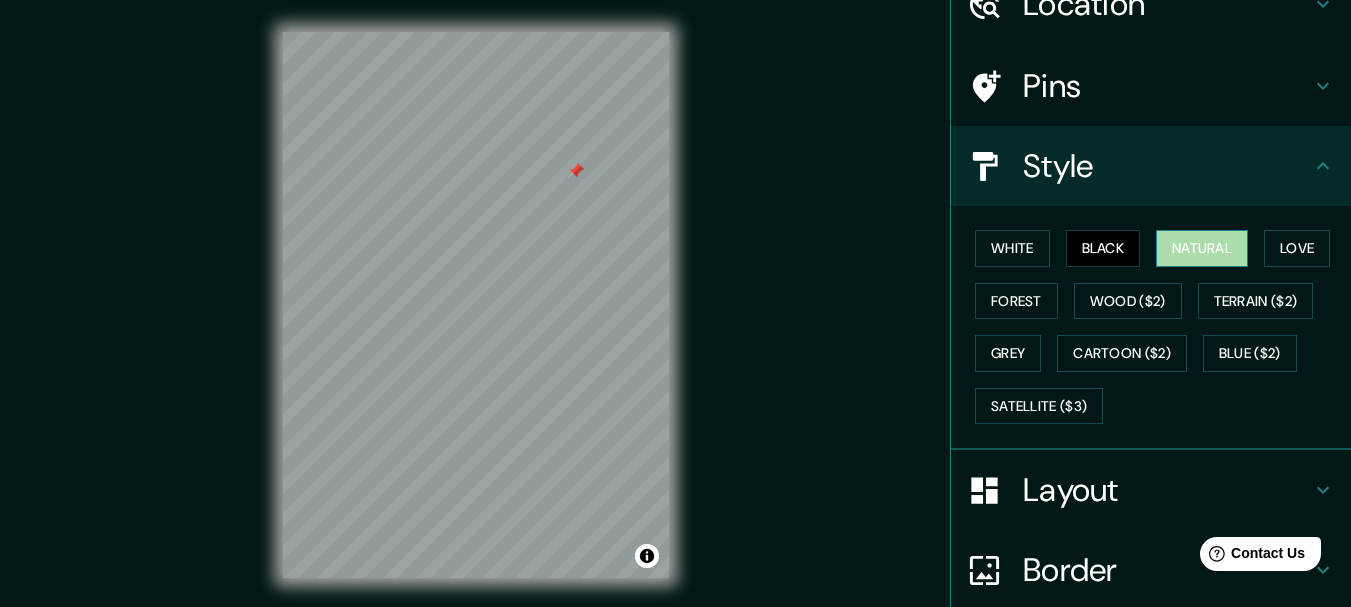 click on "Natural" at bounding box center [1202, 248] 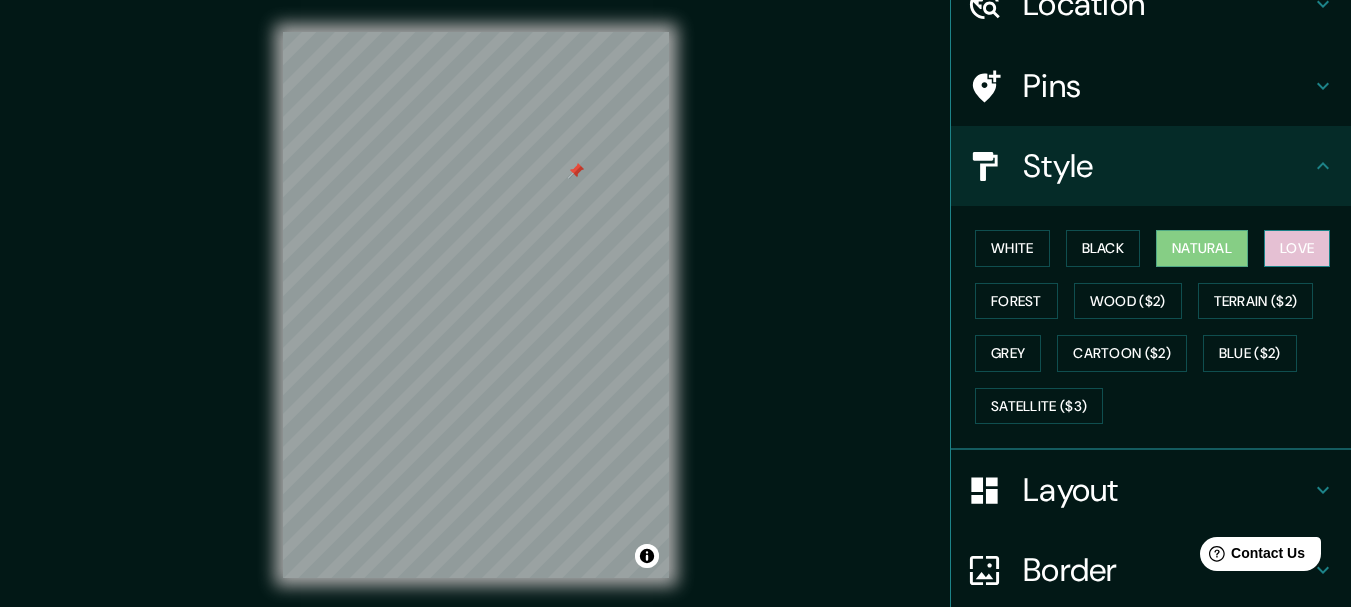 click on "Love" at bounding box center [1297, 248] 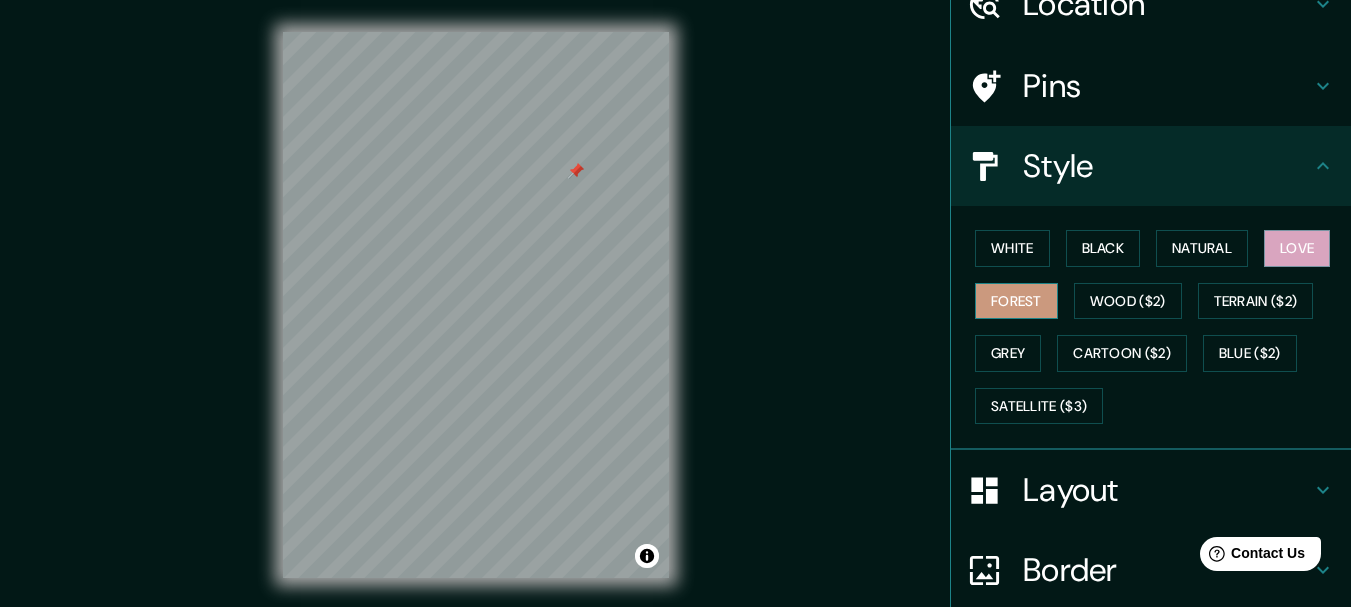 click on "Forest" at bounding box center (1016, 301) 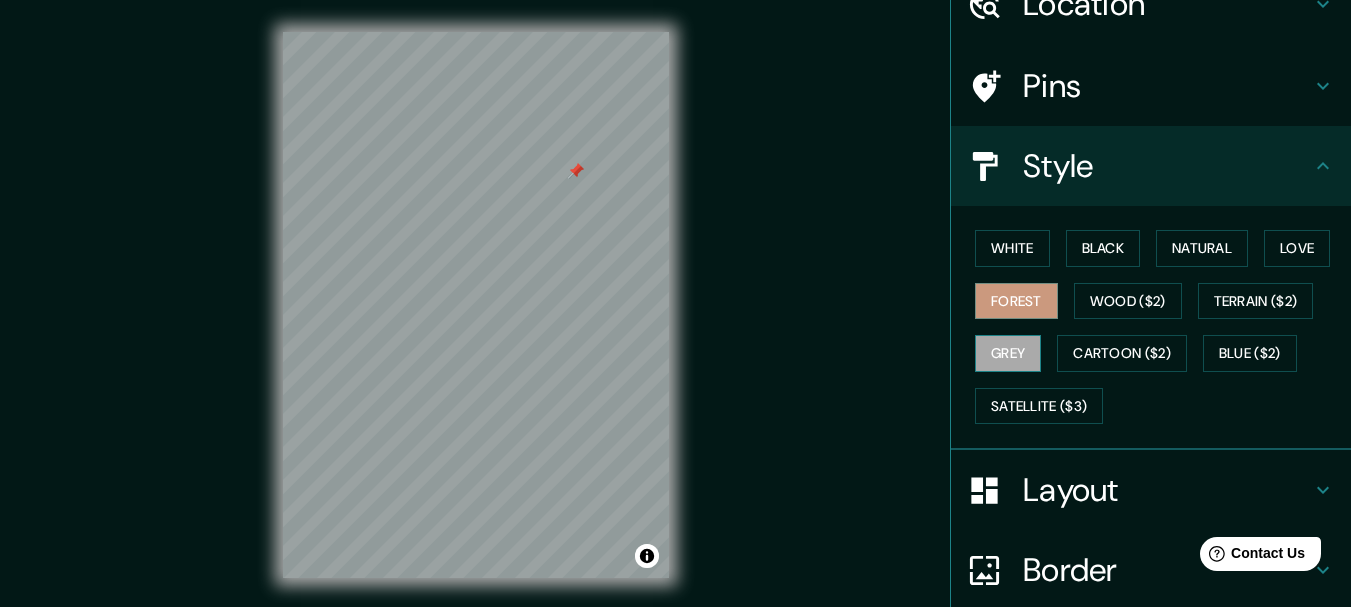 click on "Grey" at bounding box center (1008, 353) 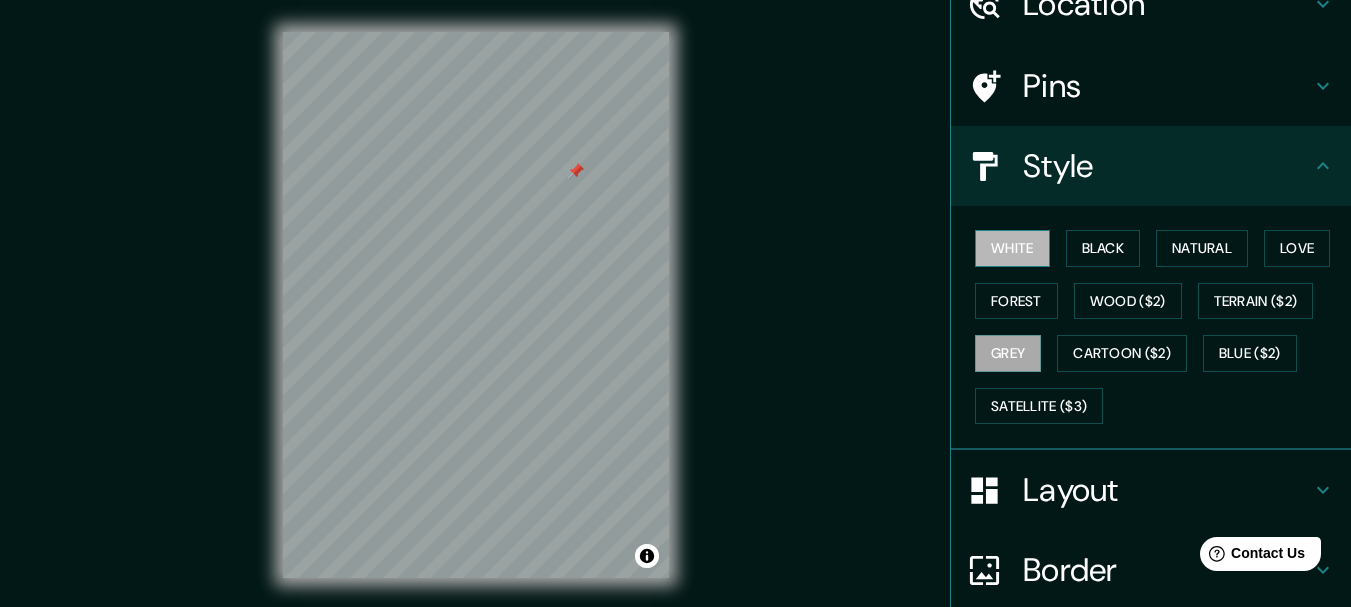 click on "White" at bounding box center (1012, 248) 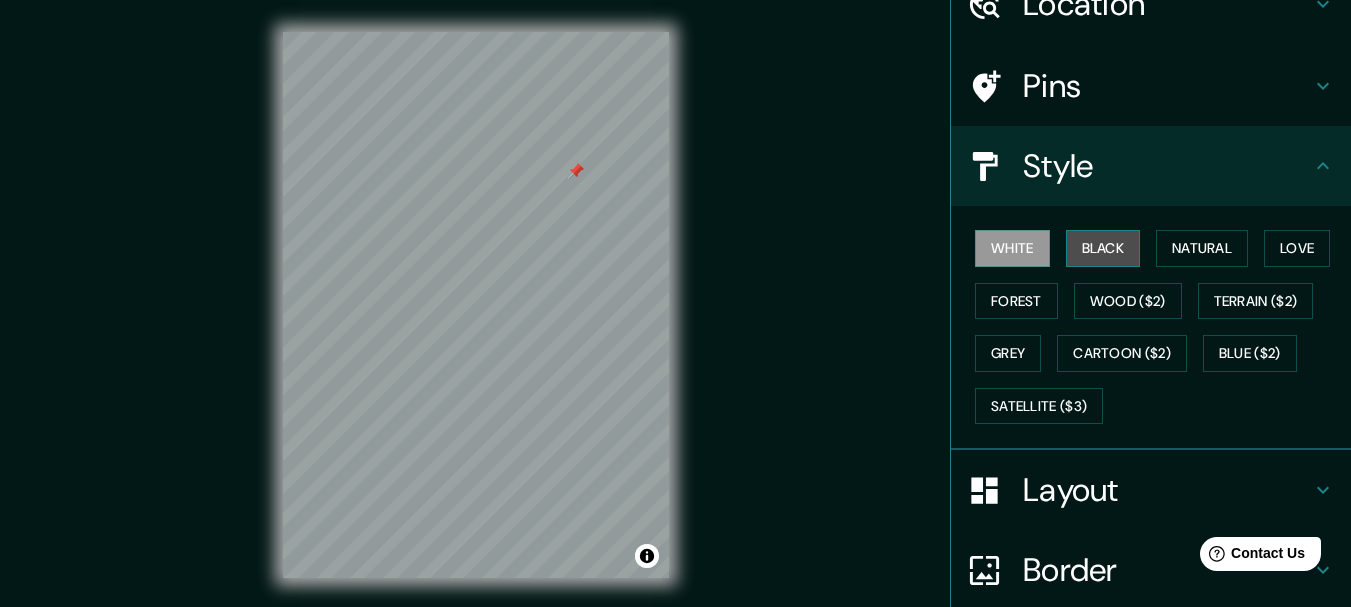 click on "Black" at bounding box center (1103, 248) 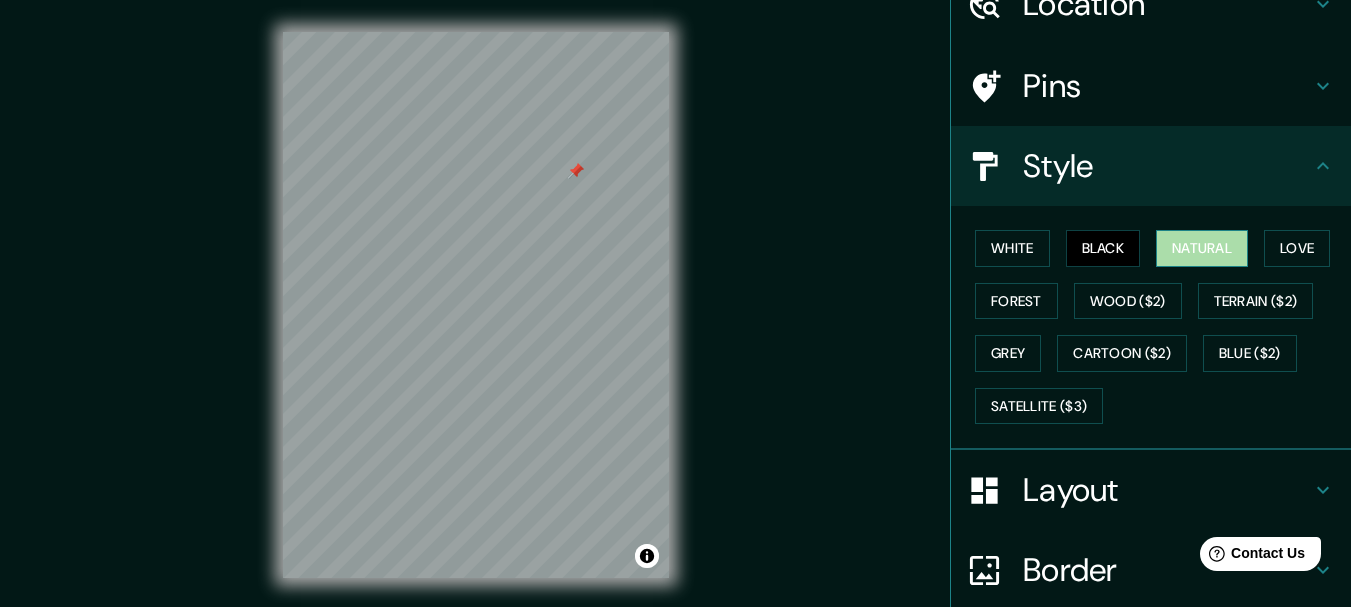 click on "Natural" at bounding box center (1202, 248) 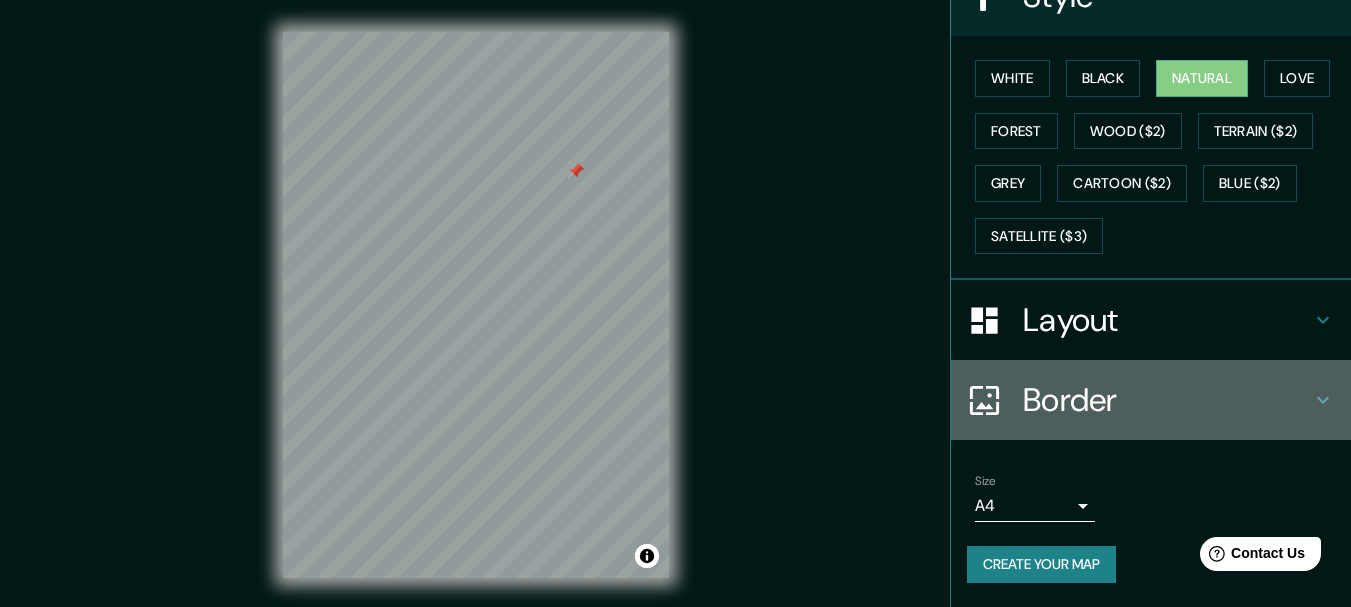 click on "Border" at bounding box center [1167, 400] 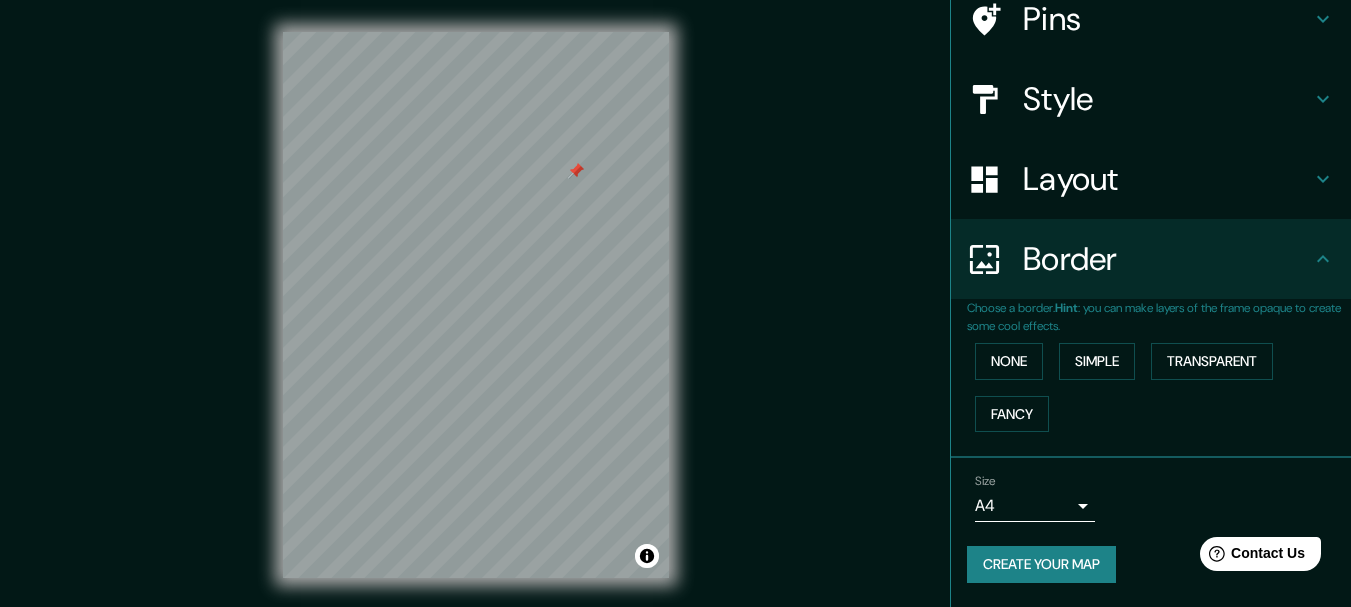scroll, scrollTop: 167, scrollLeft: 0, axis: vertical 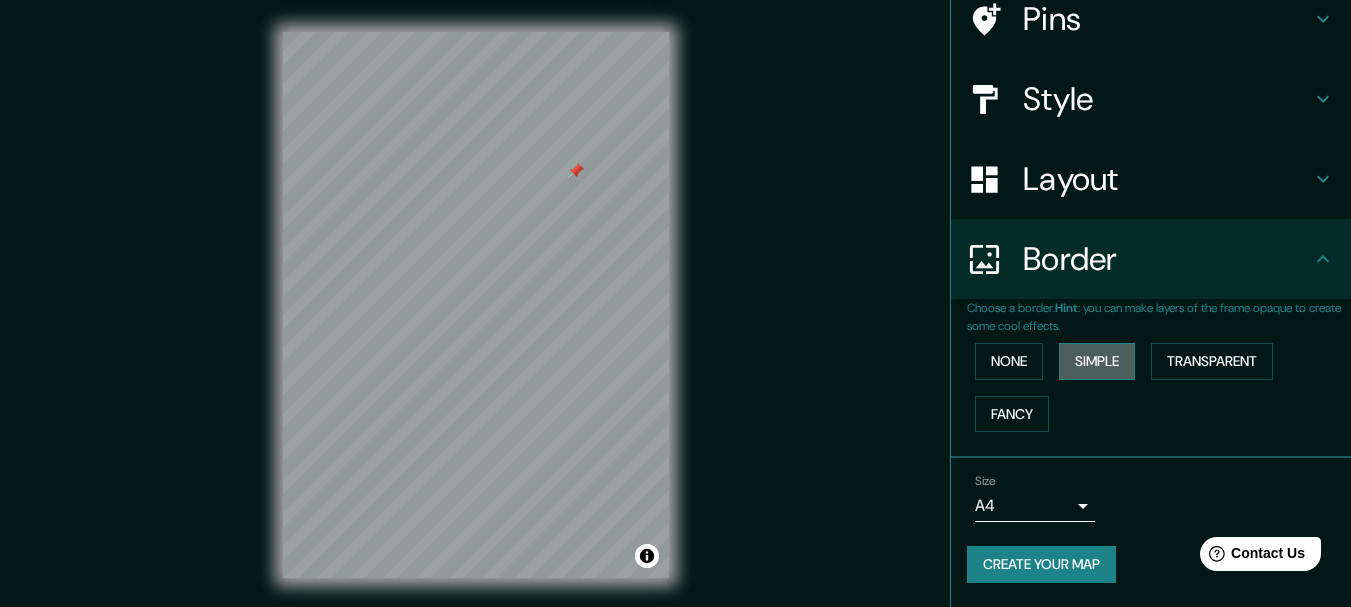 click on "Simple" at bounding box center [1097, 361] 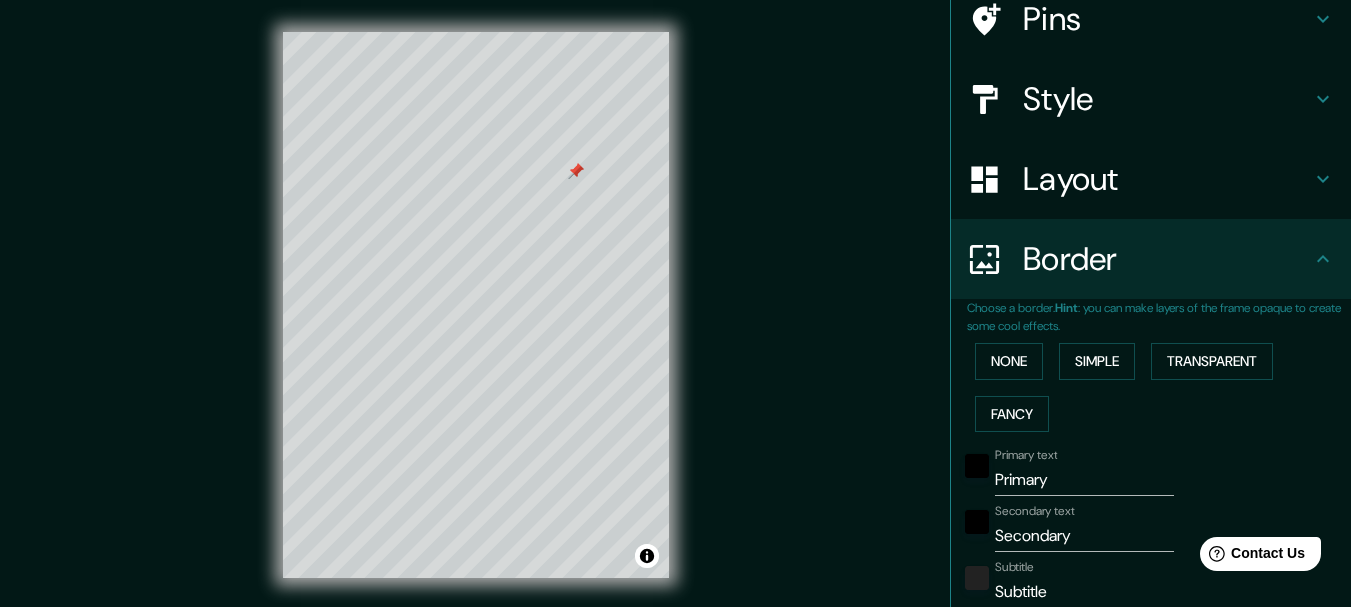 click on "Primary" at bounding box center (1084, 480) 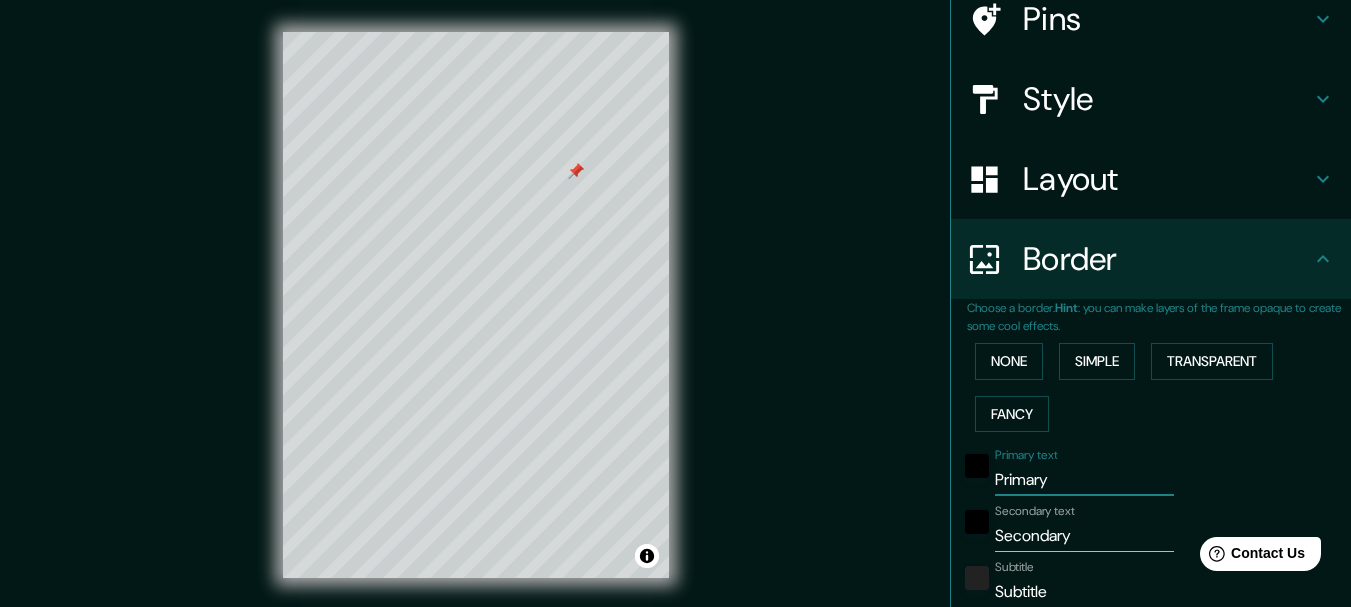 click on "Primary" at bounding box center [1084, 480] 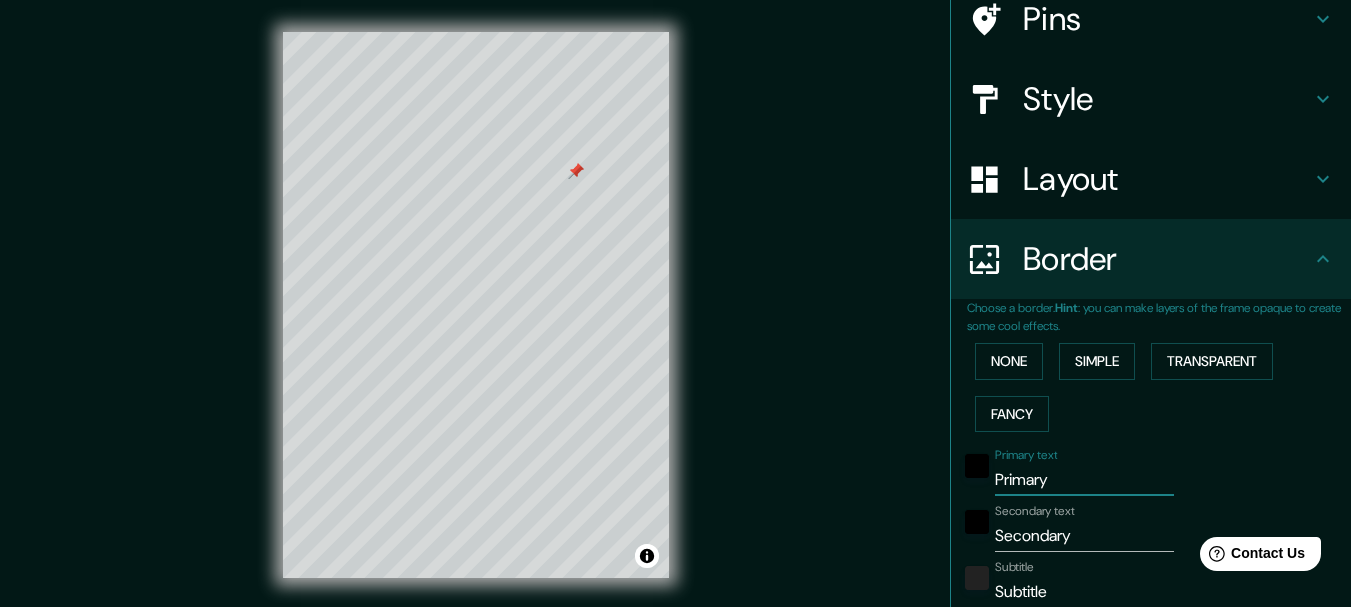type on "m" 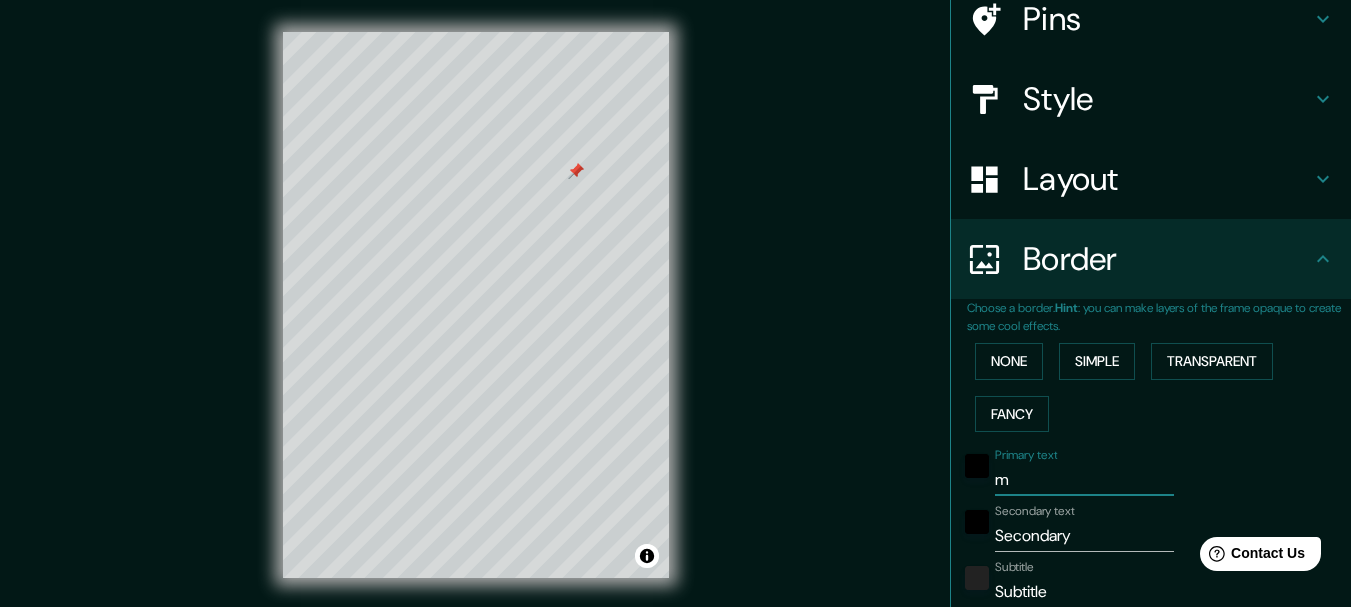 type on "ma" 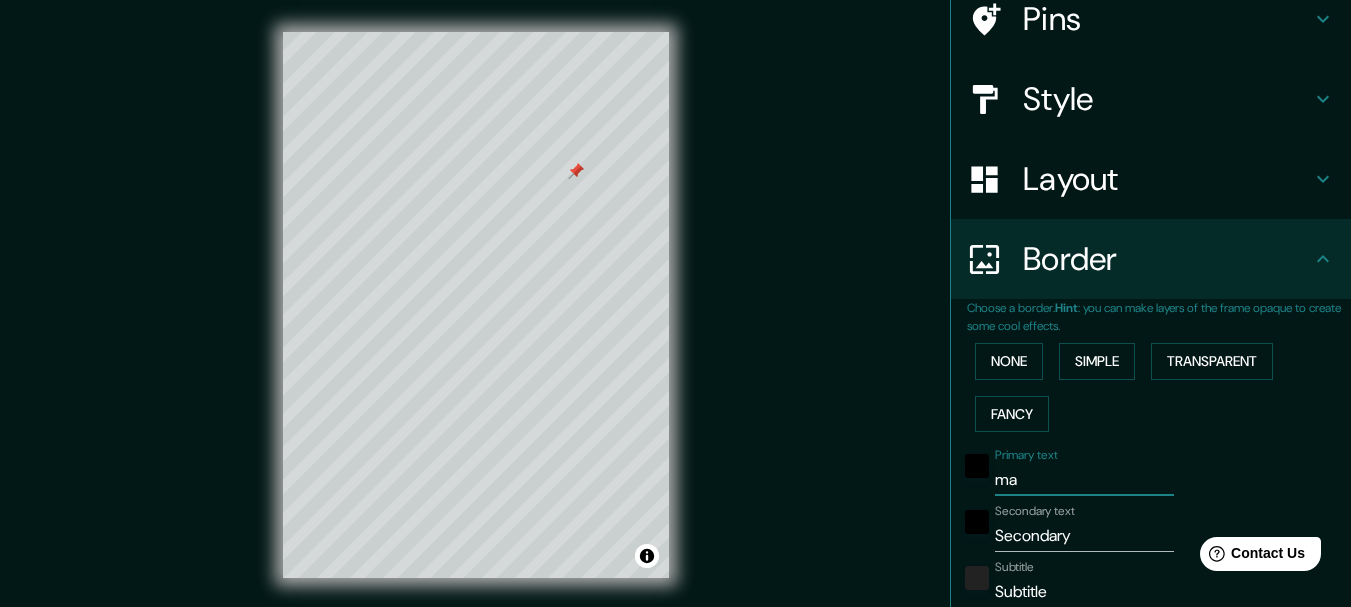 type on "154" 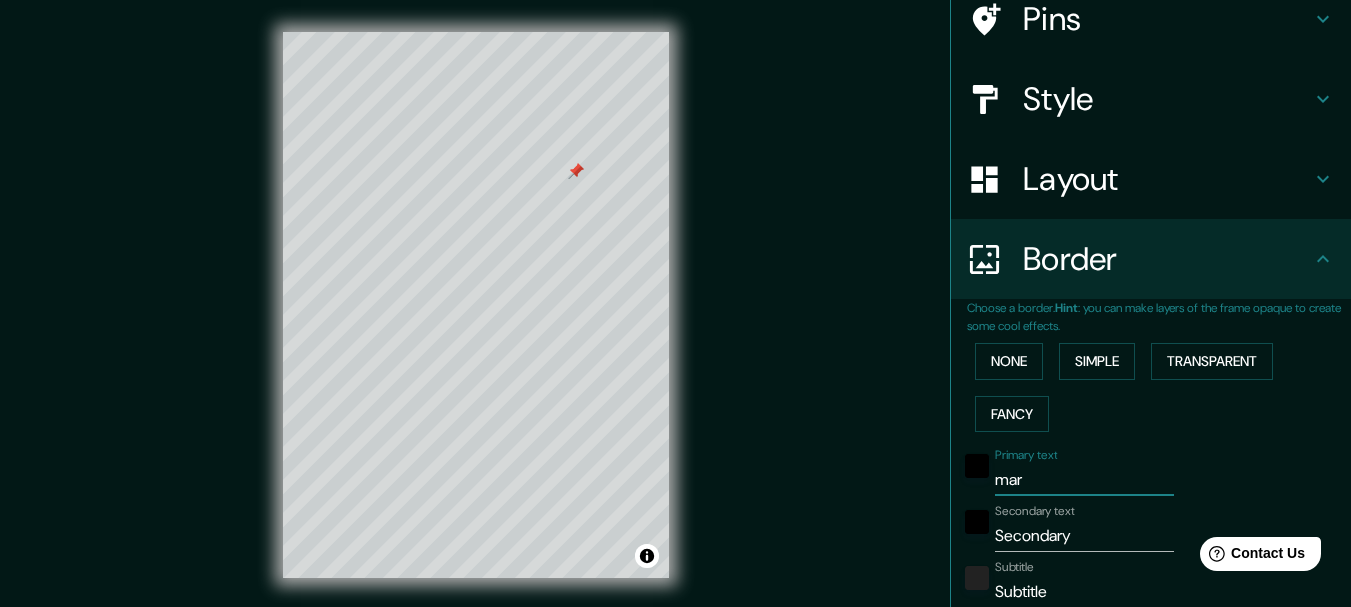 type on "mari" 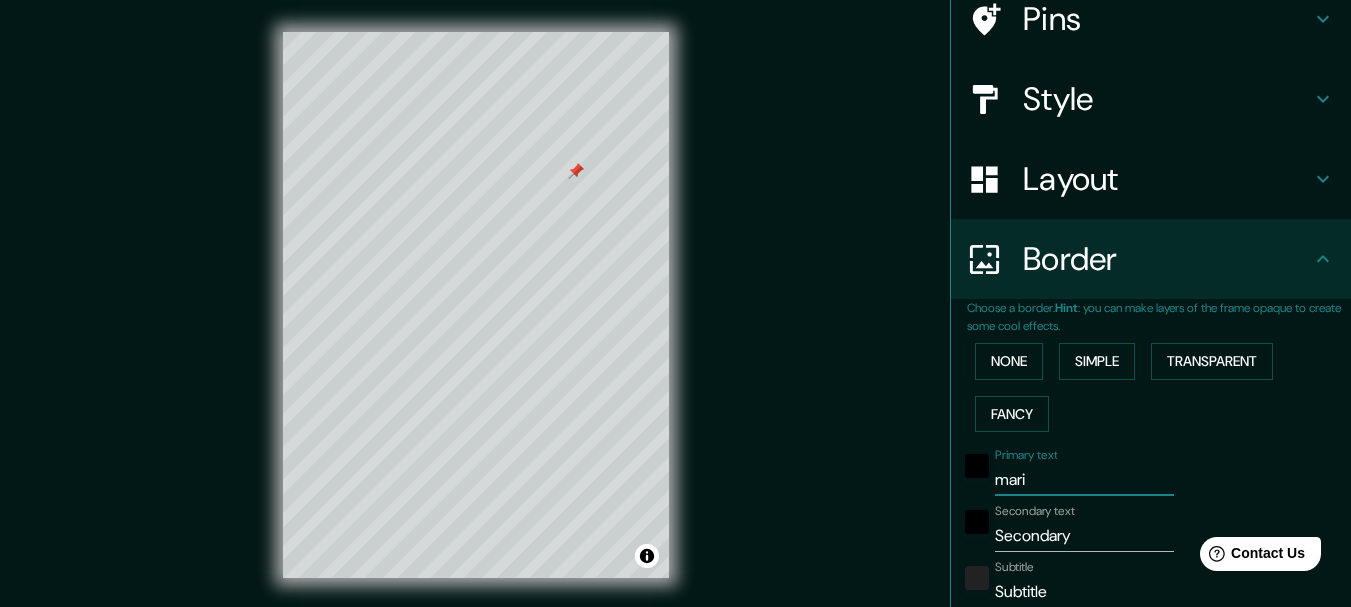 type on "154" 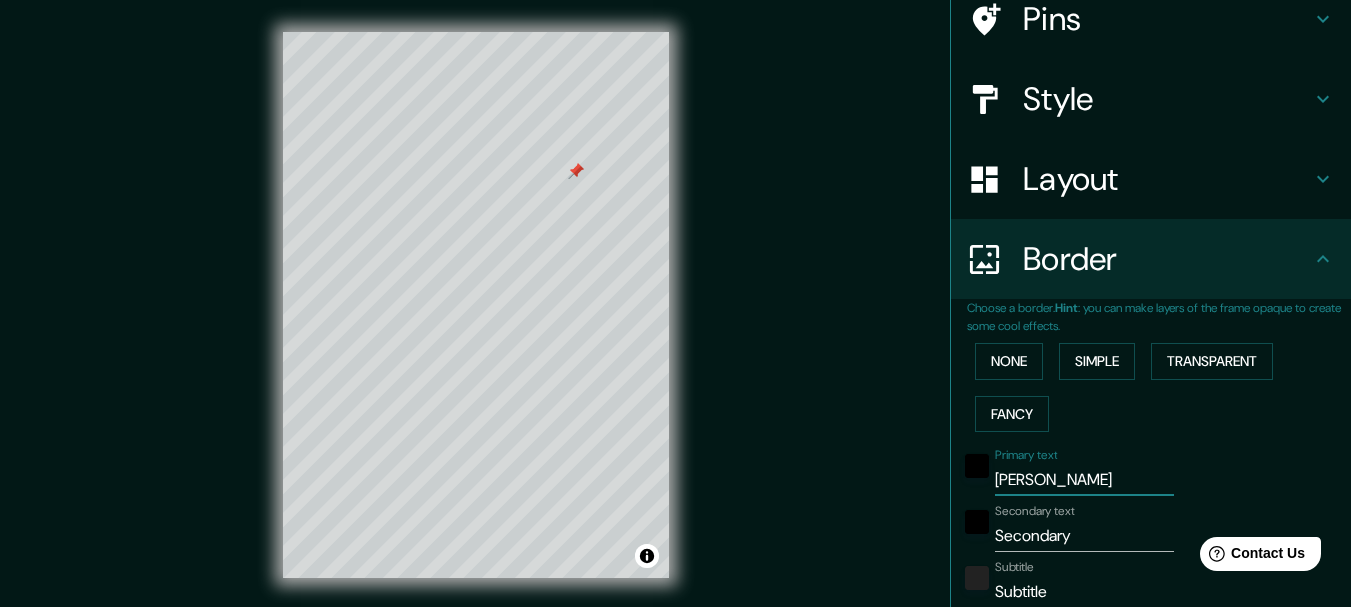 type on "154" 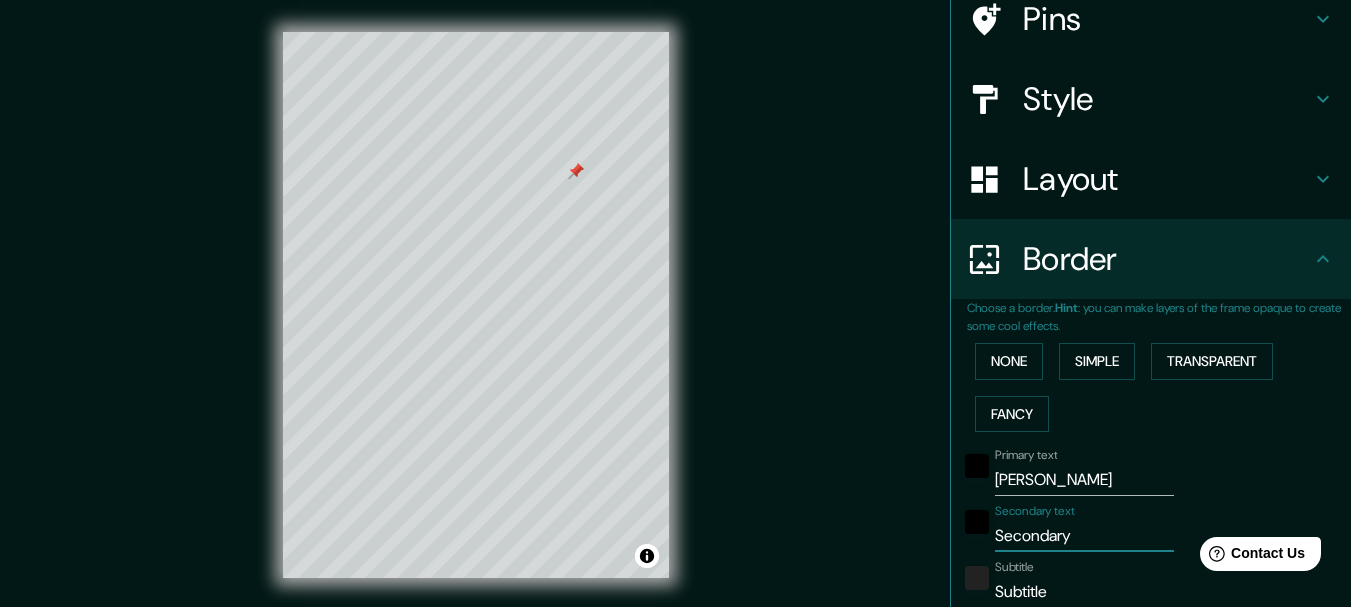 click on "Secondary" at bounding box center [1084, 536] 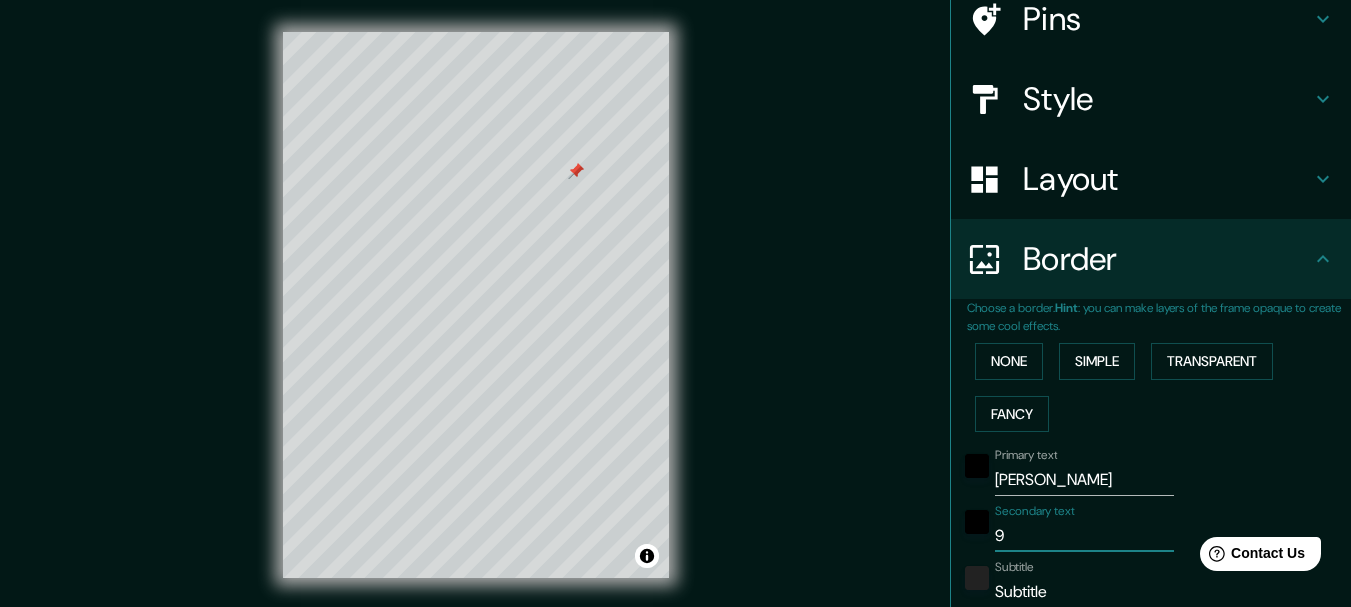 type on "94" 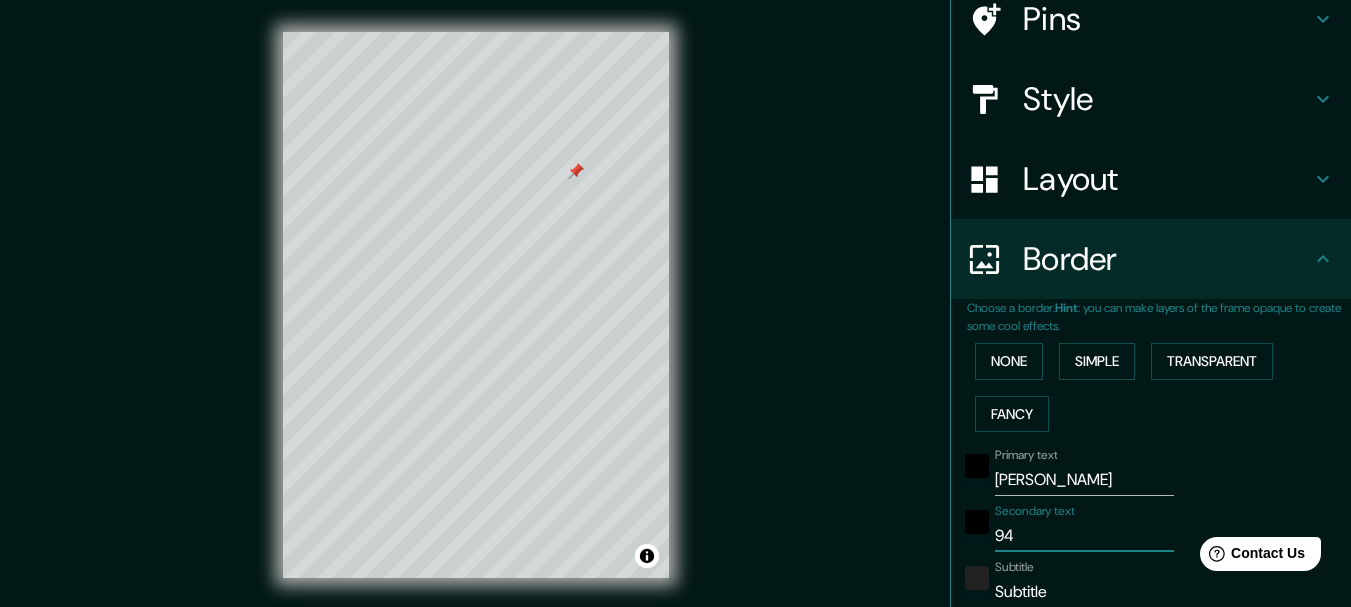 type on "940" 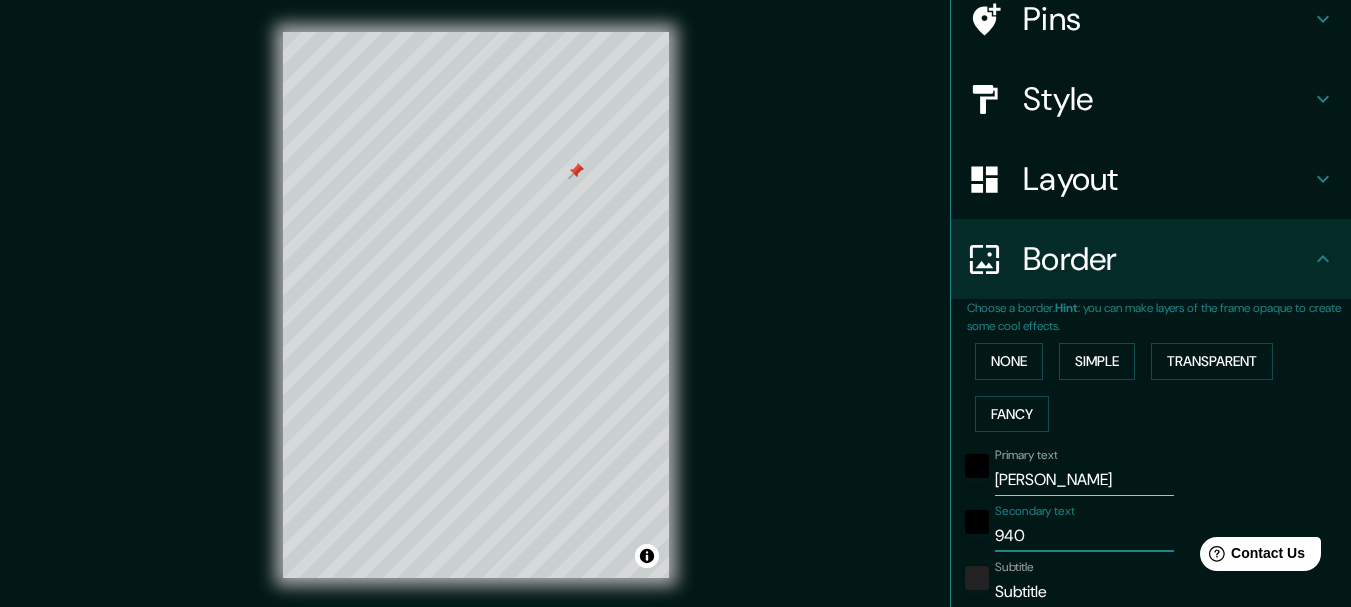 type on "940" 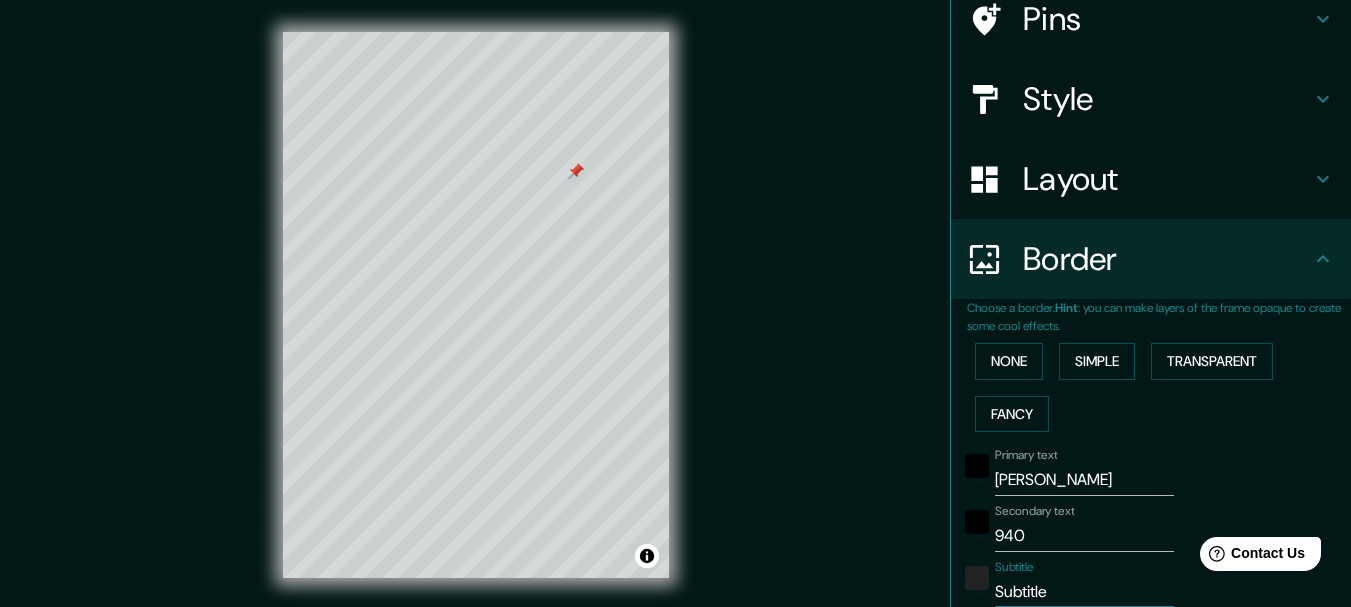 click on "Subtitle" at bounding box center [1084, 592] 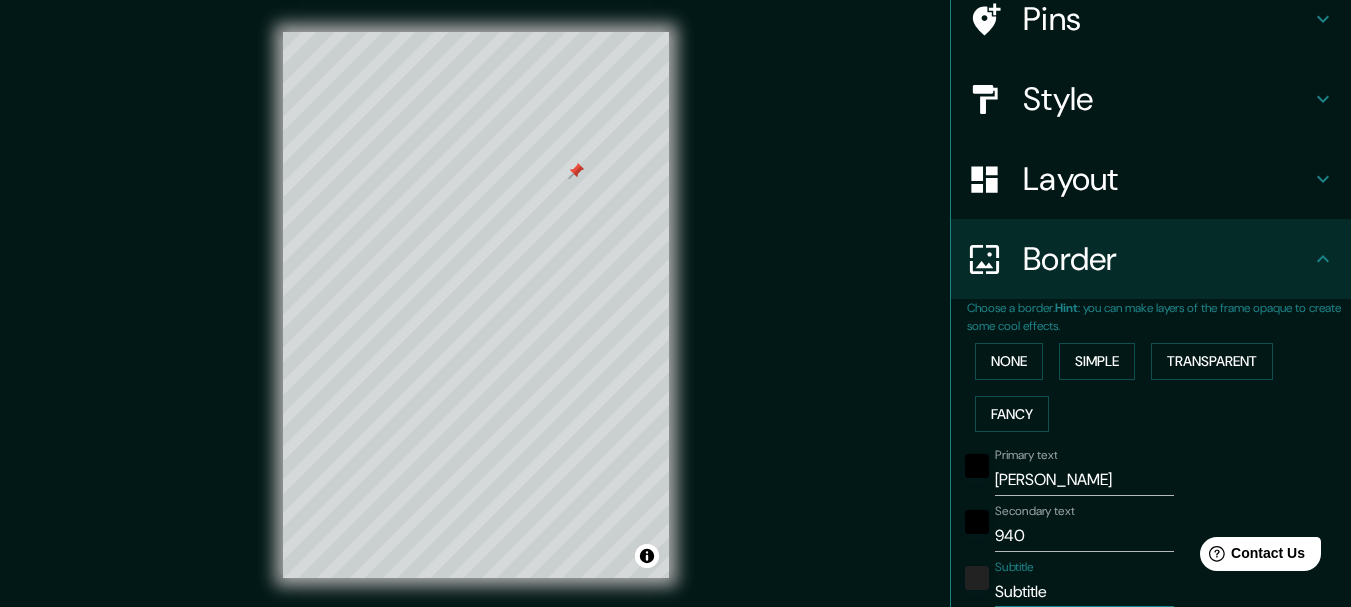 type on "T" 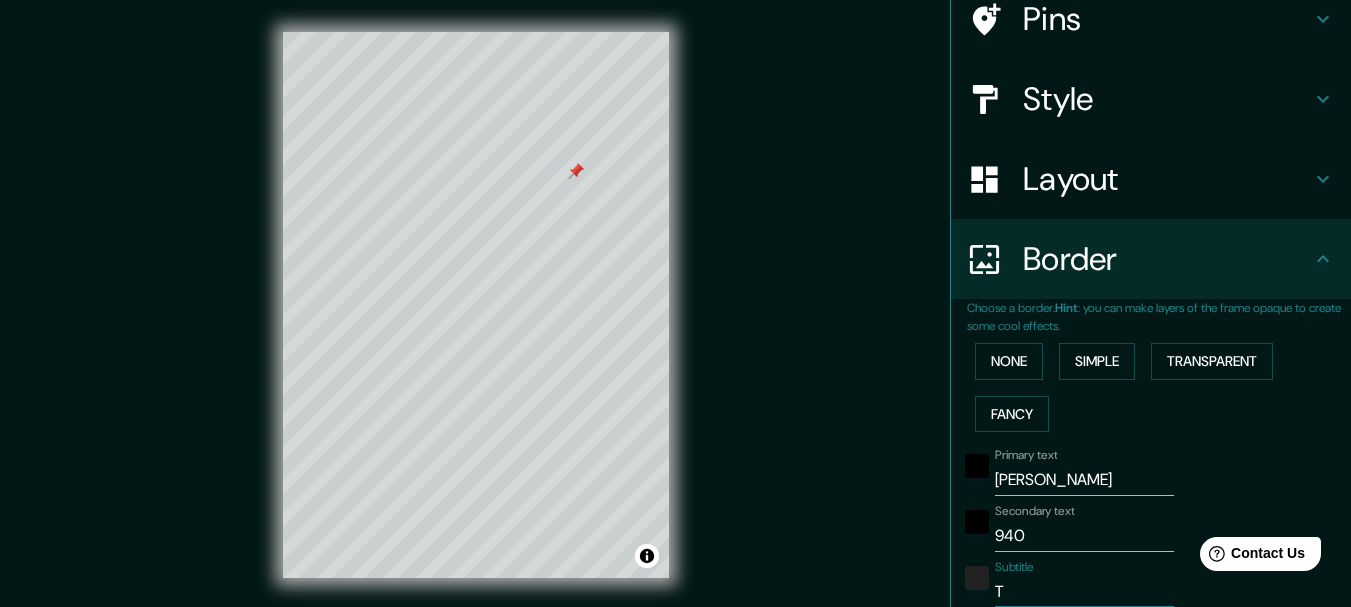 type on "Te" 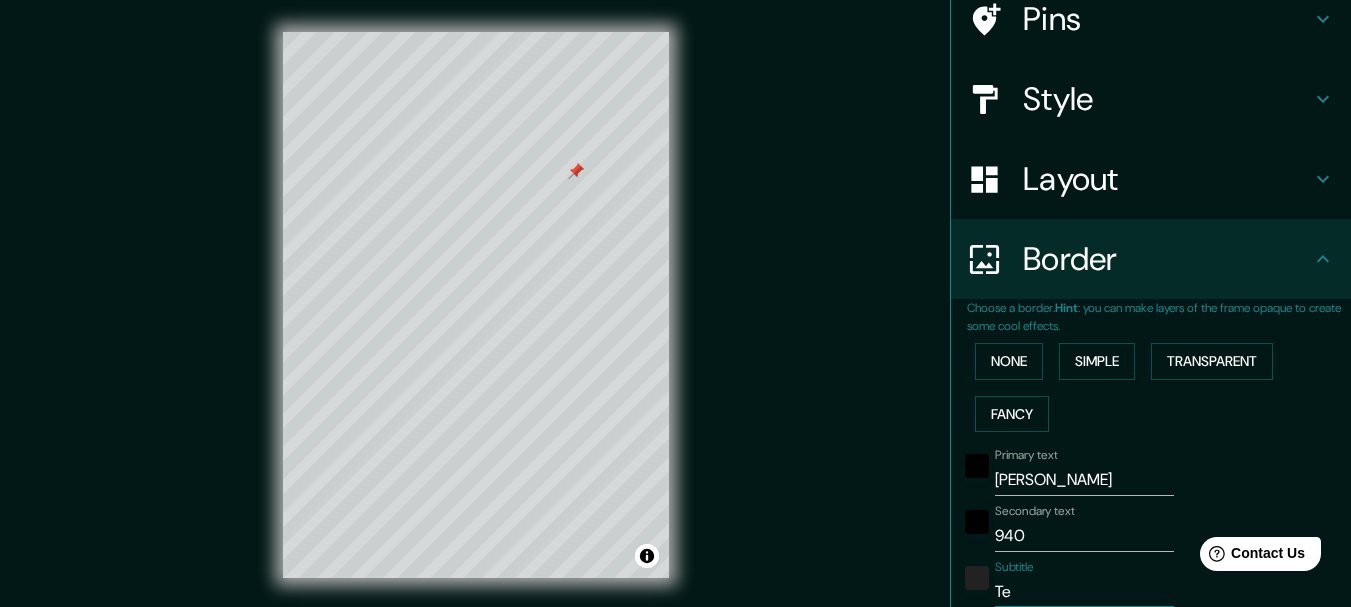 type on "Teq" 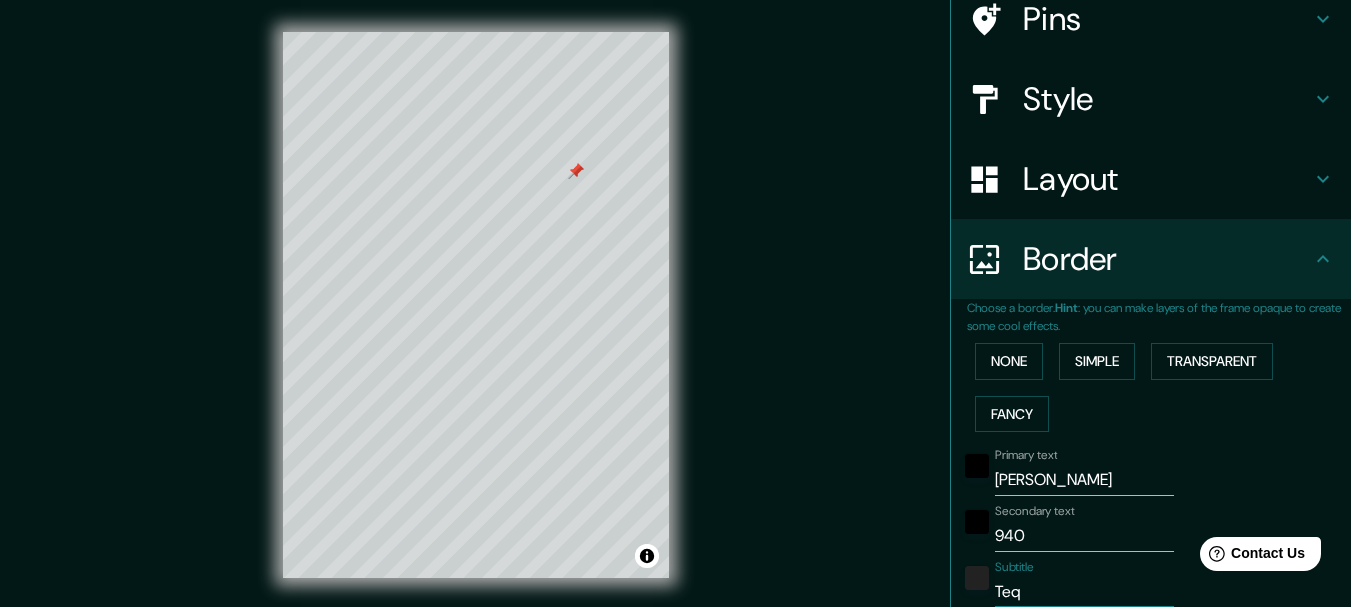type on "Tequ" 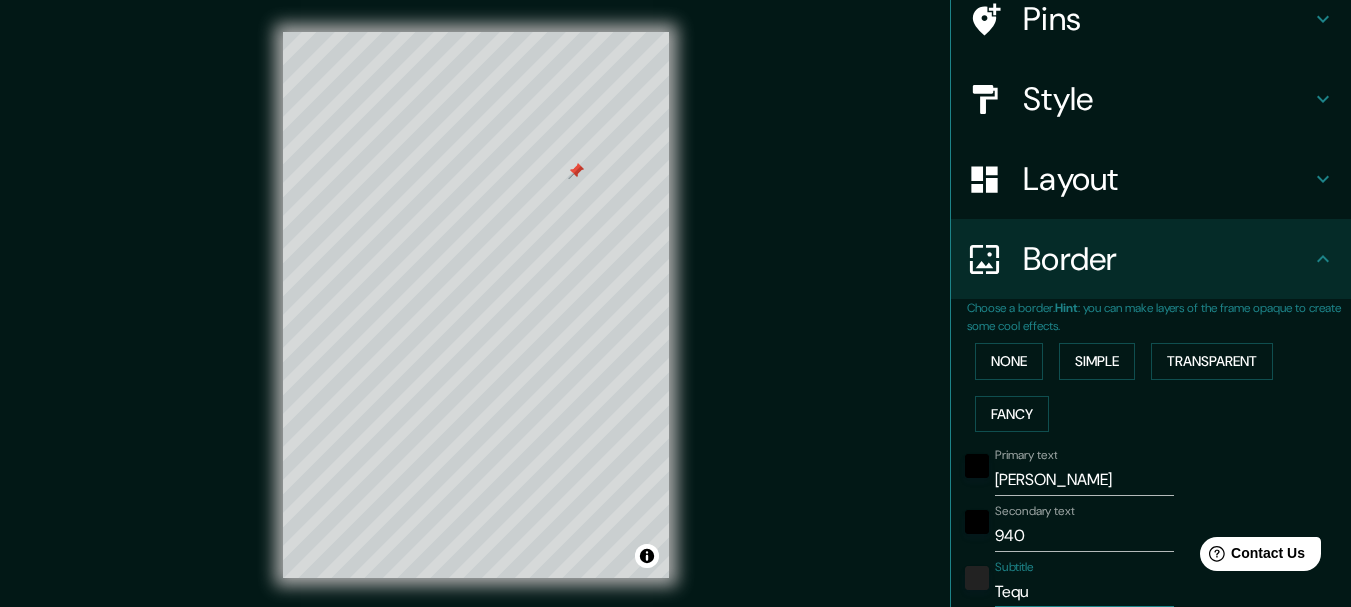 type on "Tequi" 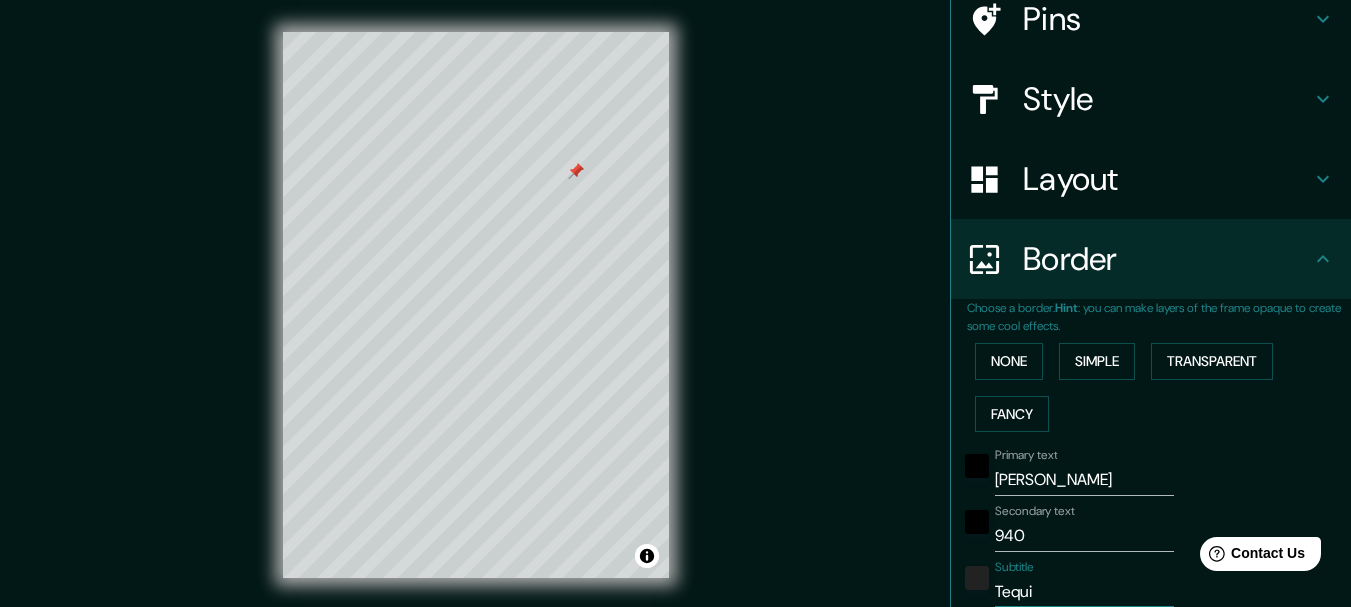 type on "Tequis" 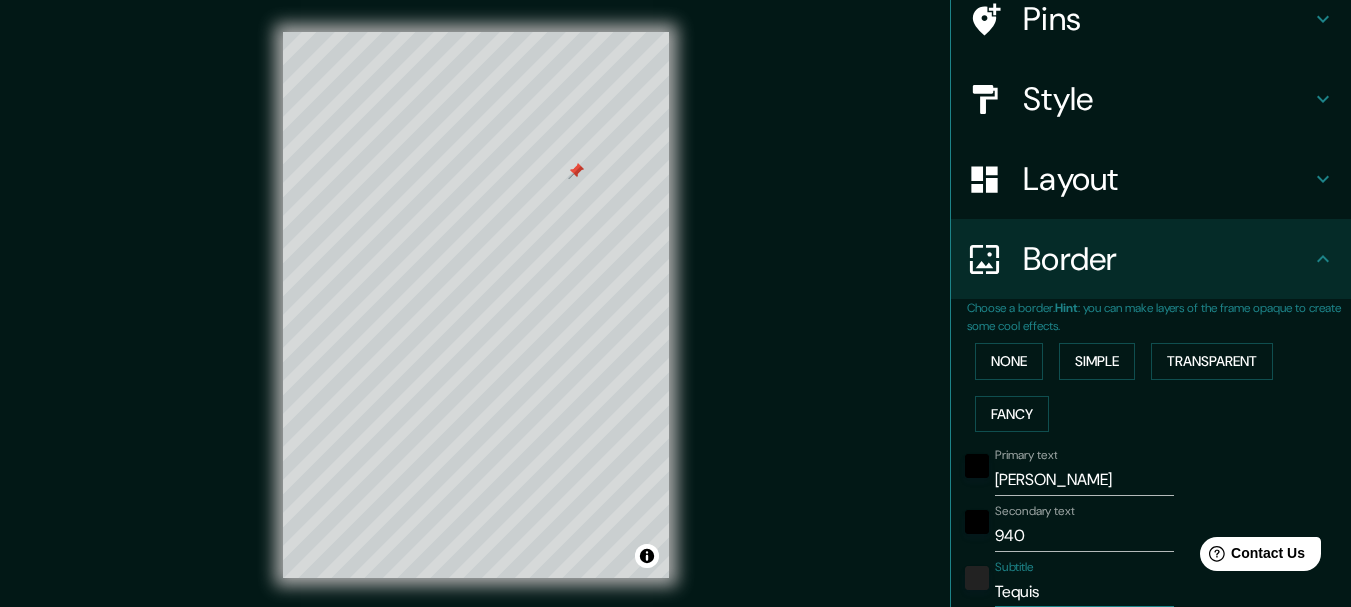 type on "Tequis" 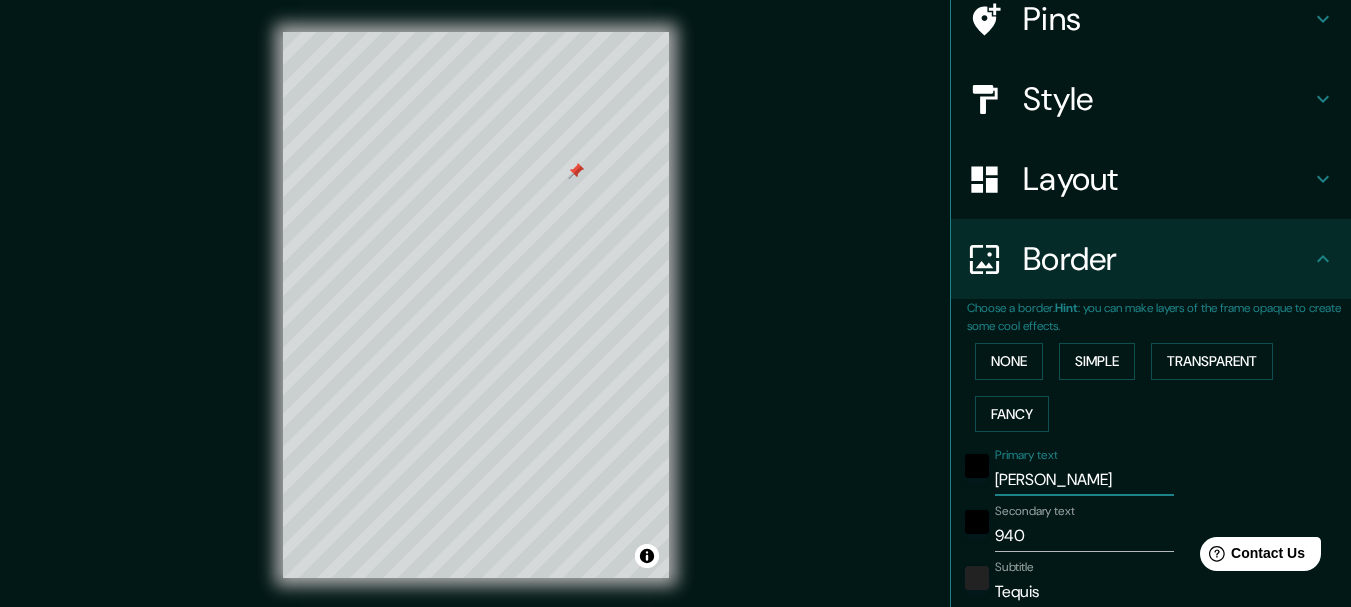 click on "[PERSON_NAME]" at bounding box center [1084, 480] 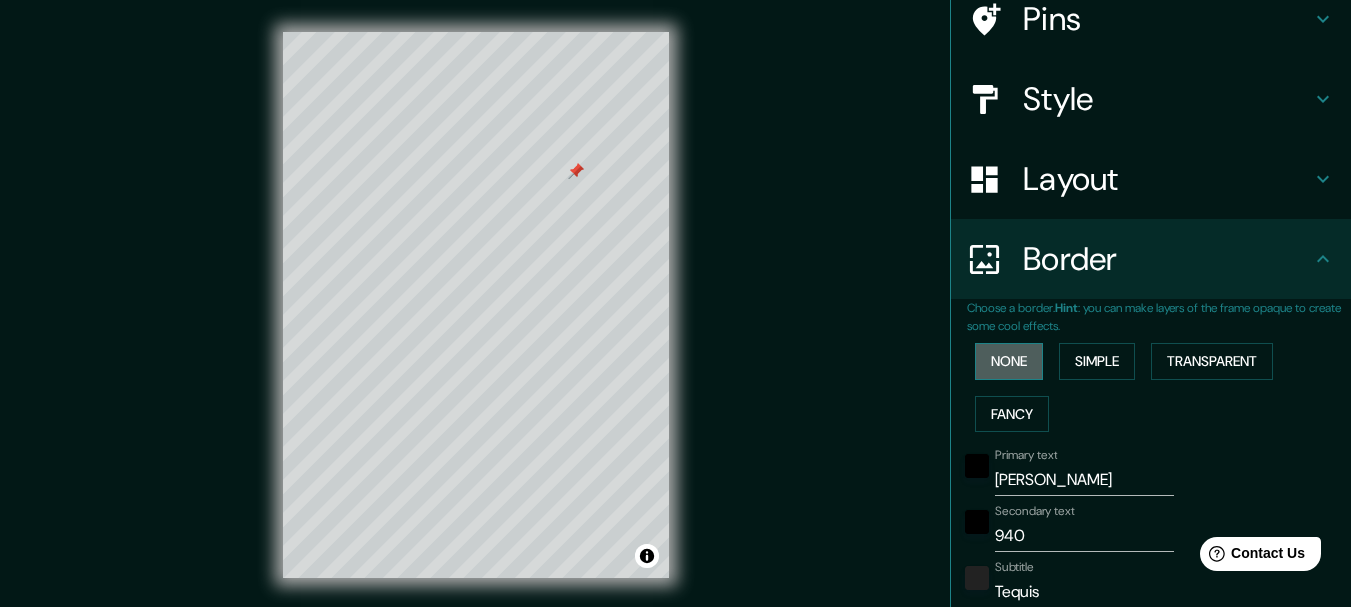 click on "None" at bounding box center (1009, 361) 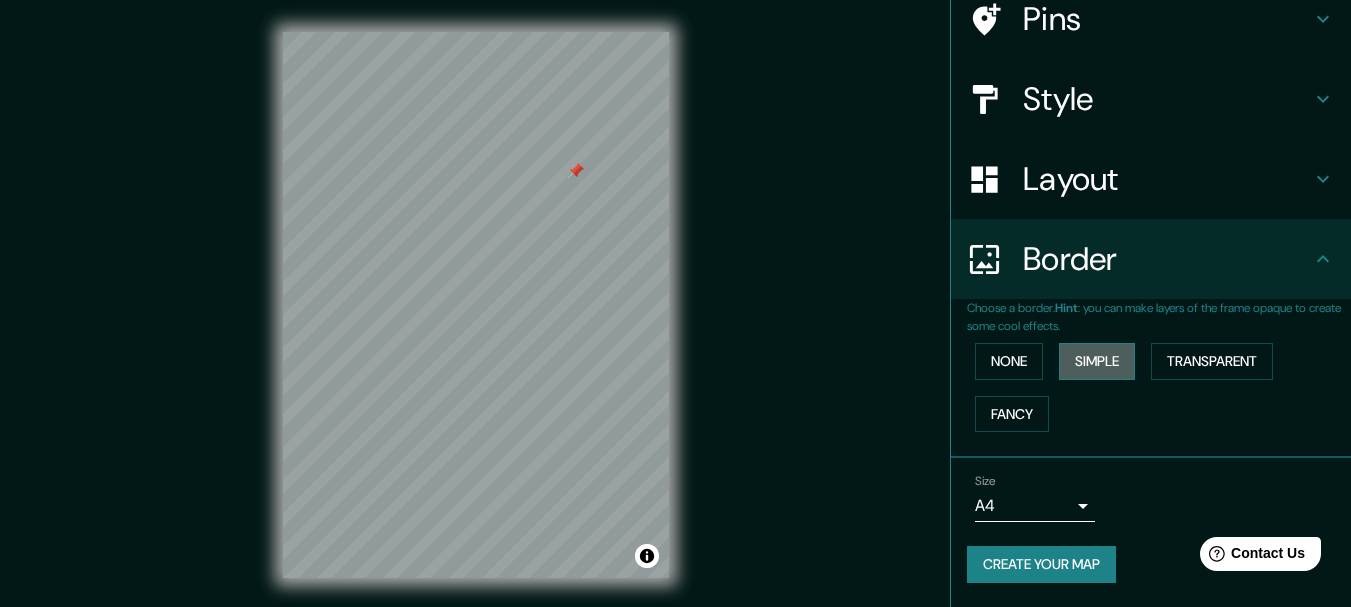click on "Simple" at bounding box center (1097, 361) 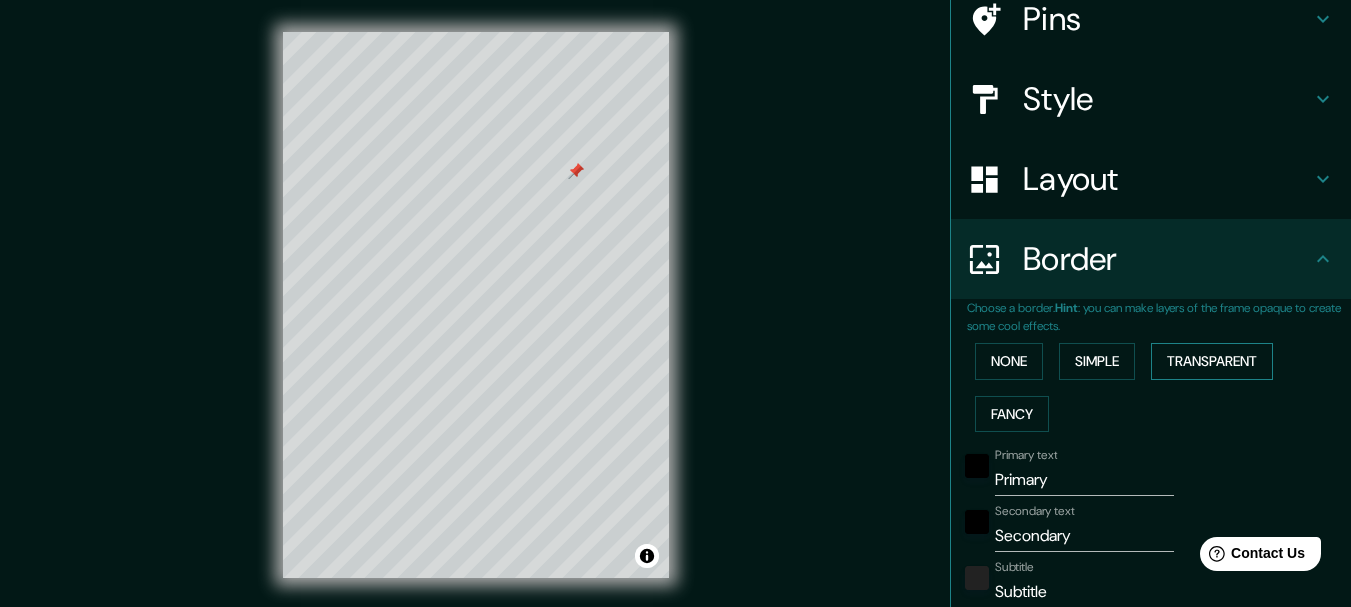 click on "Transparent" at bounding box center (1212, 361) 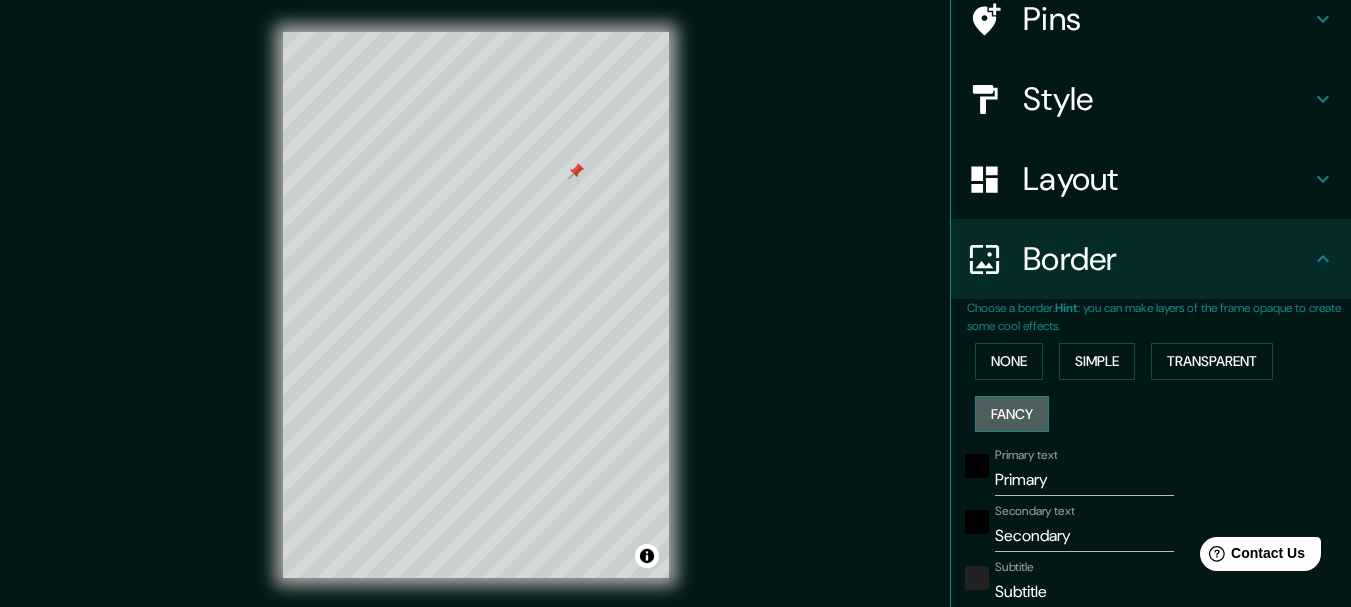 click on "Fancy" at bounding box center [1012, 414] 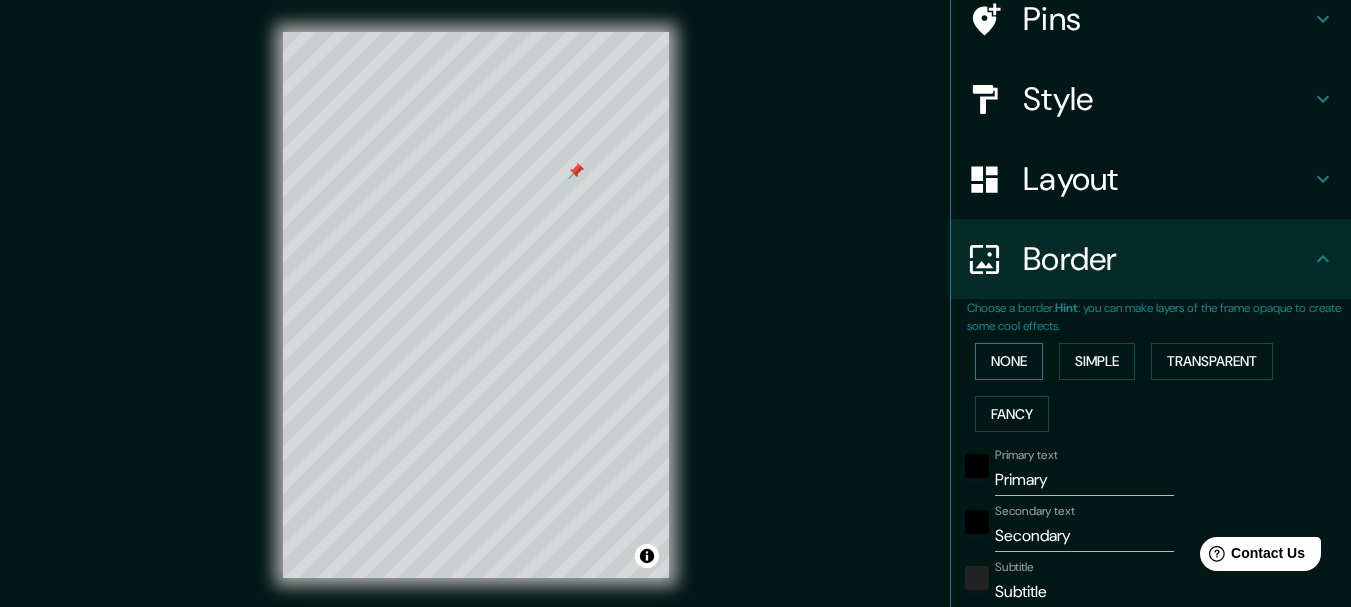 click on "None" at bounding box center [1009, 361] 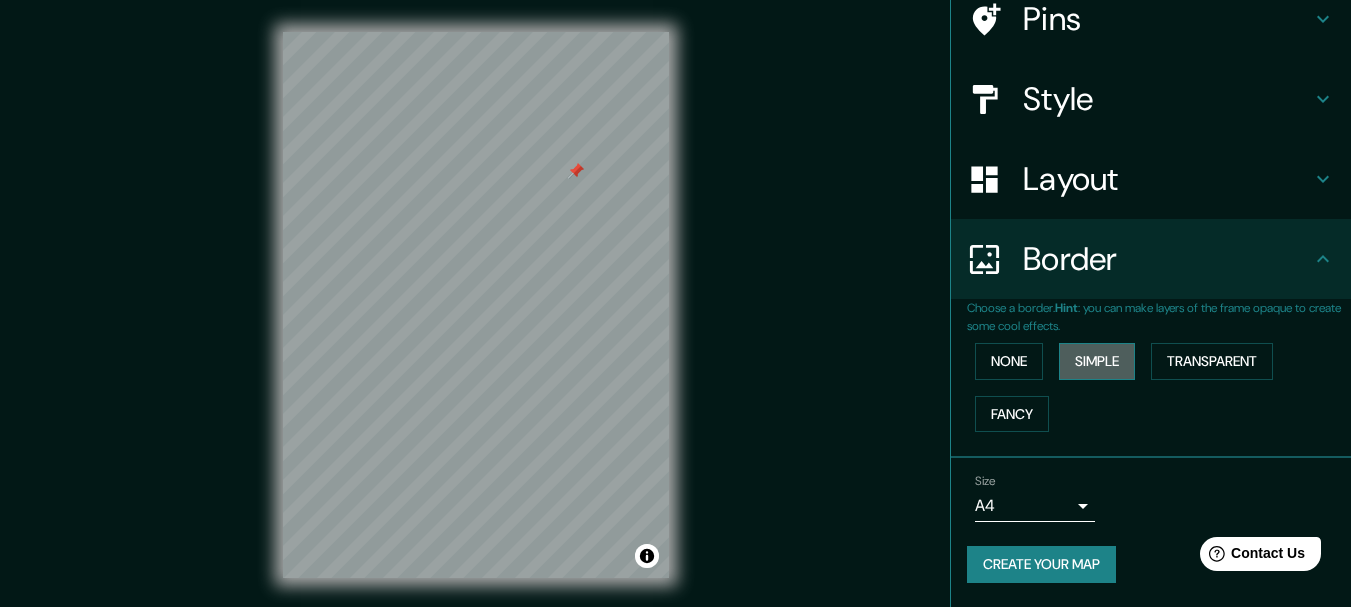 click on "Simple" at bounding box center [1097, 361] 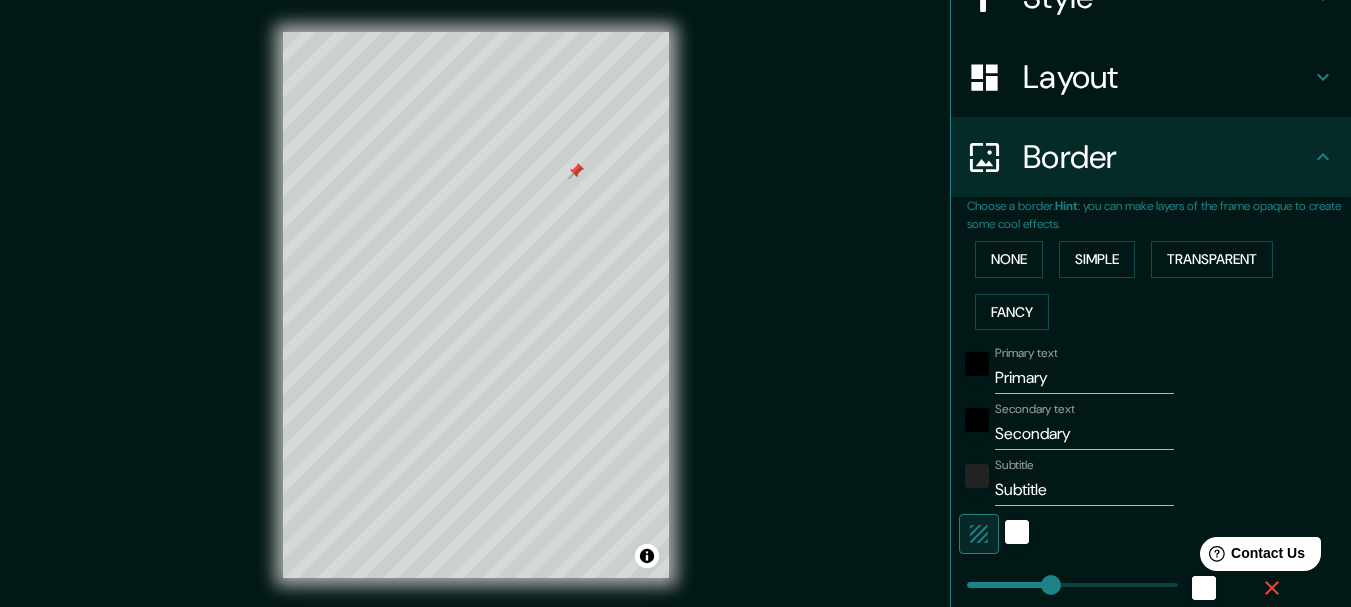scroll, scrollTop: 367, scrollLeft: 0, axis: vertical 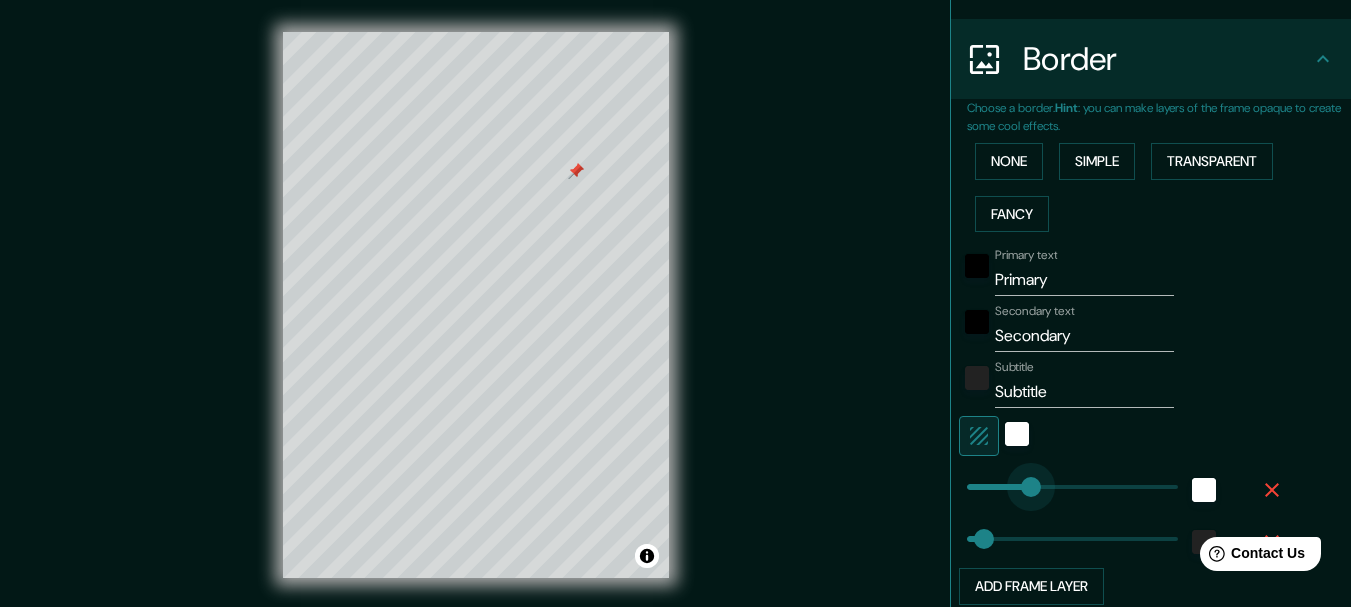 type on "115" 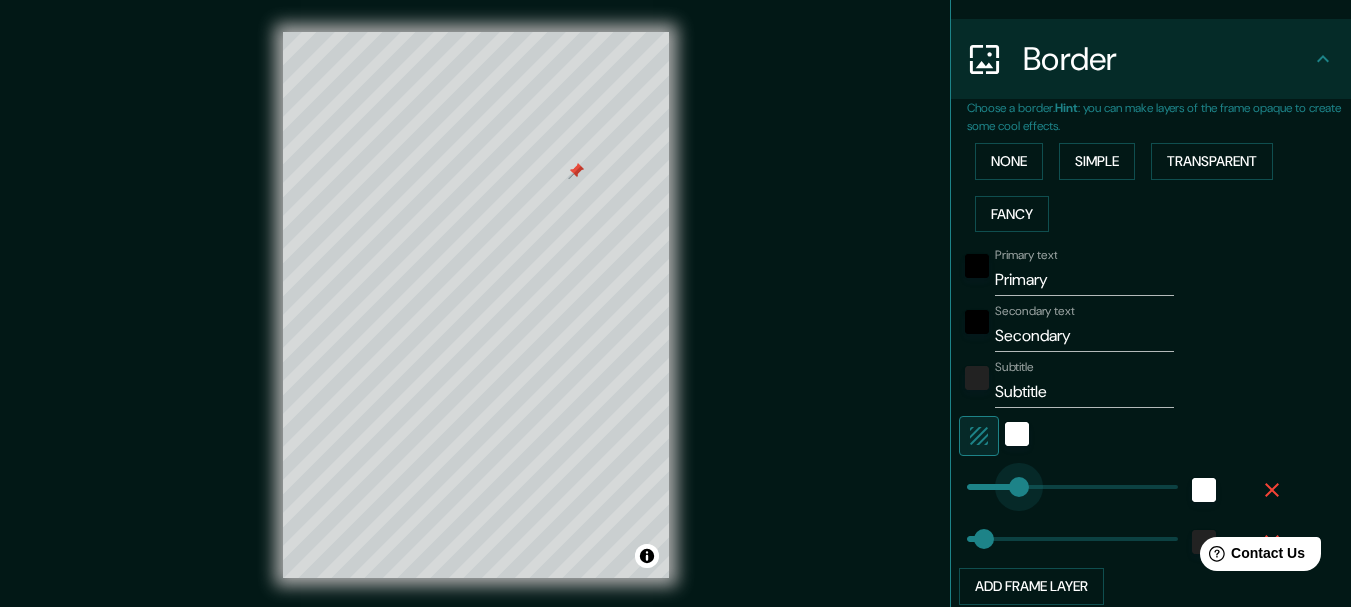 type on "53" 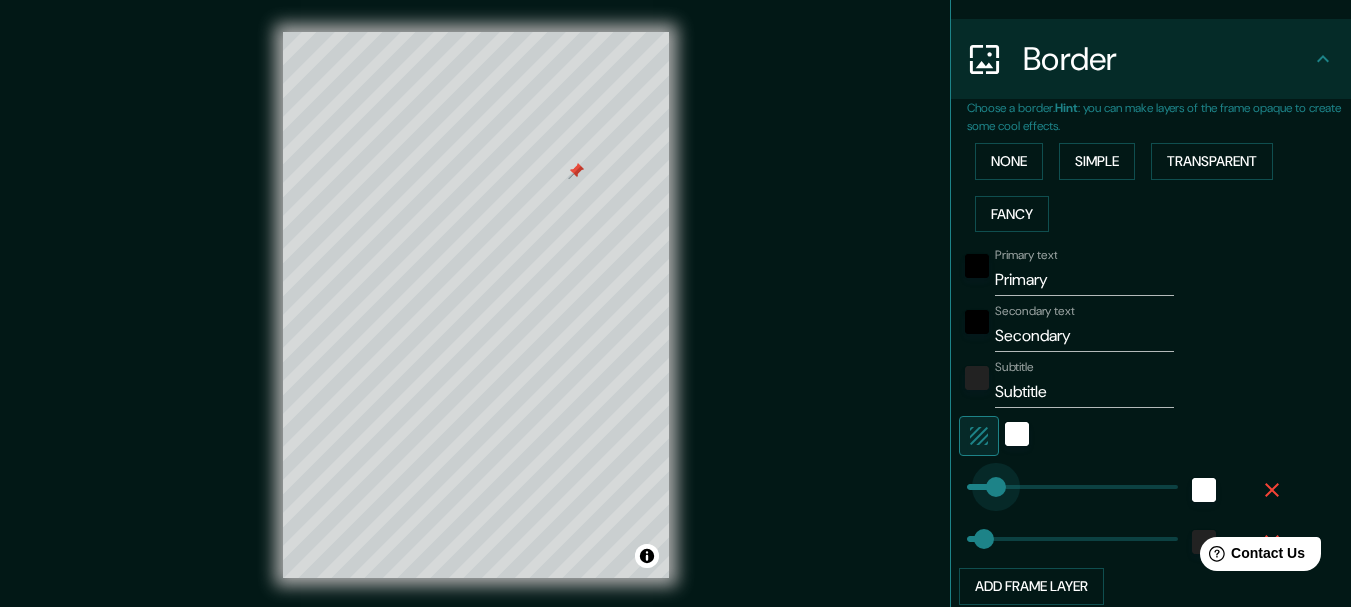 drag, startPoint x: 1014, startPoint y: 491, endPoint x: 981, endPoint y: 495, distance: 33.24154 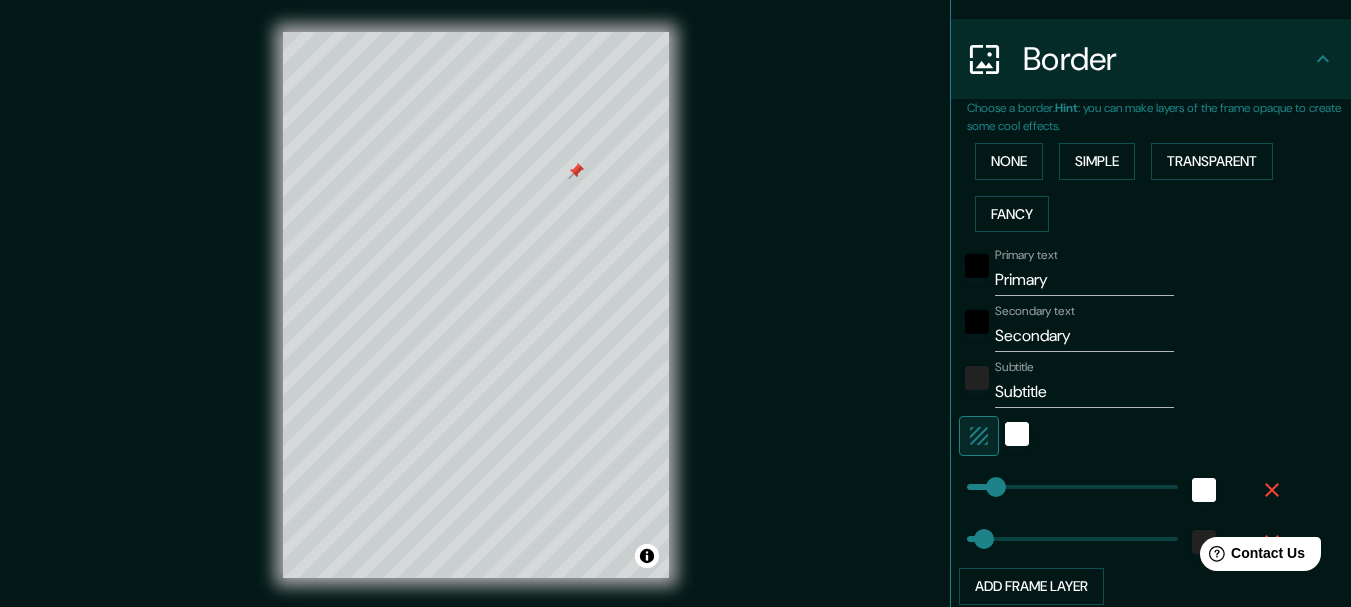 type on "53" 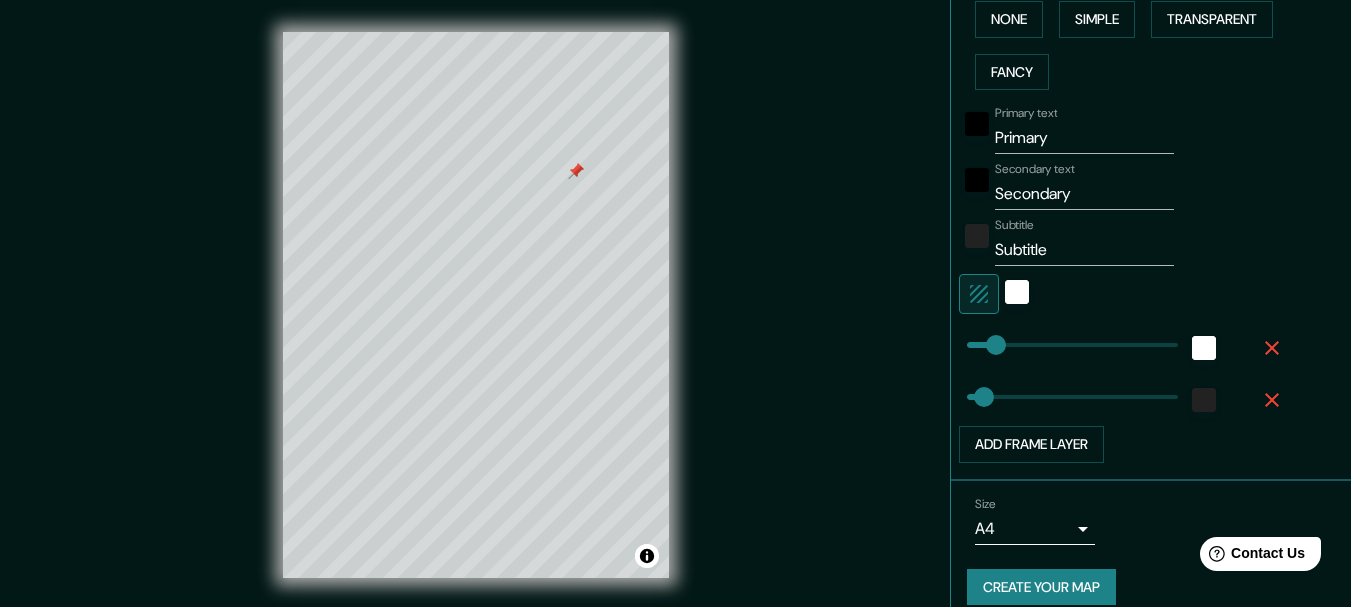 scroll, scrollTop: 531, scrollLeft: 0, axis: vertical 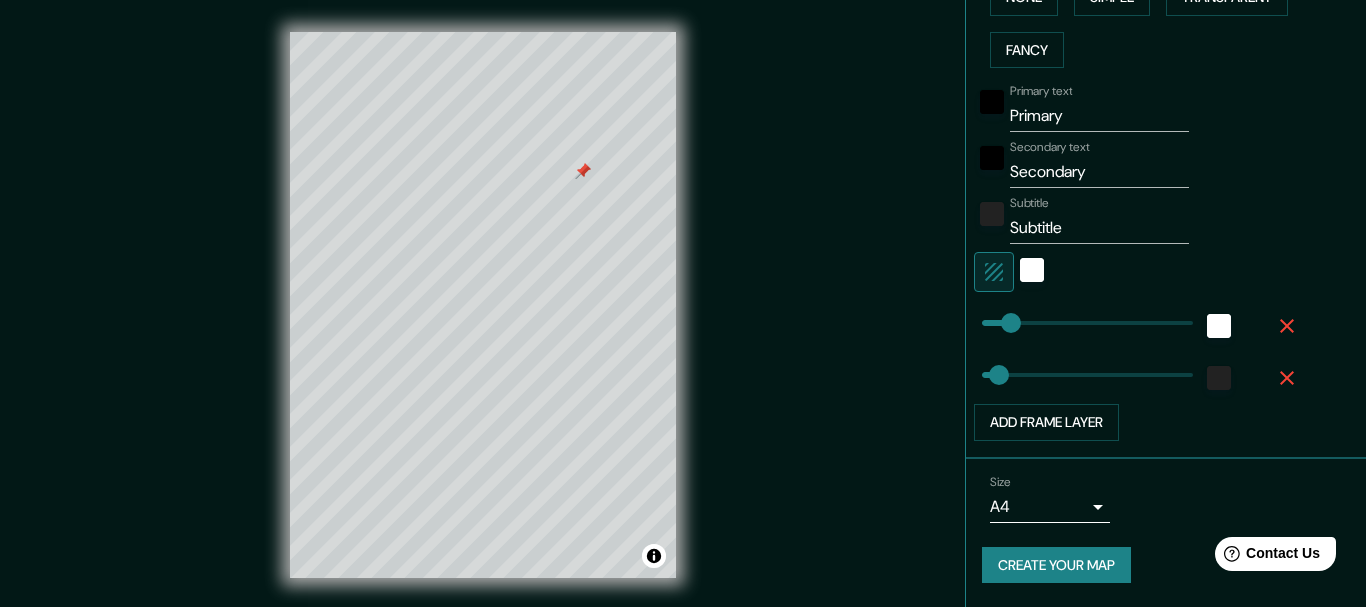 click on "Mappin Location [GEOGRAPHIC_DATA][PERSON_NAME], [GEOGRAPHIC_DATA][PERSON_NAME], [GEOGRAPHIC_DATA] Pins Style Layout Border Choose a border.  Hint : you can make layers of the frame opaque to create some cool effects. None Simple Transparent Fancy Primary text Primary Secondary text Secondary Subtitle Subtitle Add frame layer Size A4 single Create your map © Mapbox   © OpenStreetMap   Improve this map Any problems, suggestions, or concerns please email    [EMAIL_ADDRESS][DOMAIN_NAME] . . ." at bounding box center (683, 303) 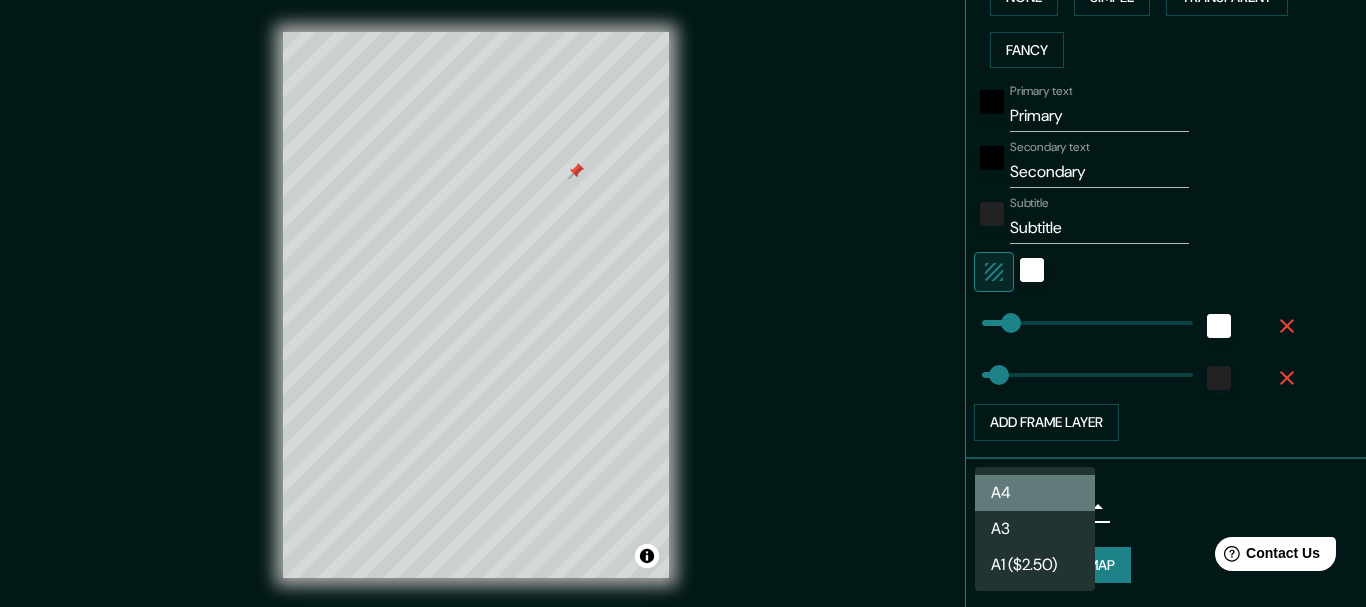 click on "A4" at bounding box center [1035, 493] 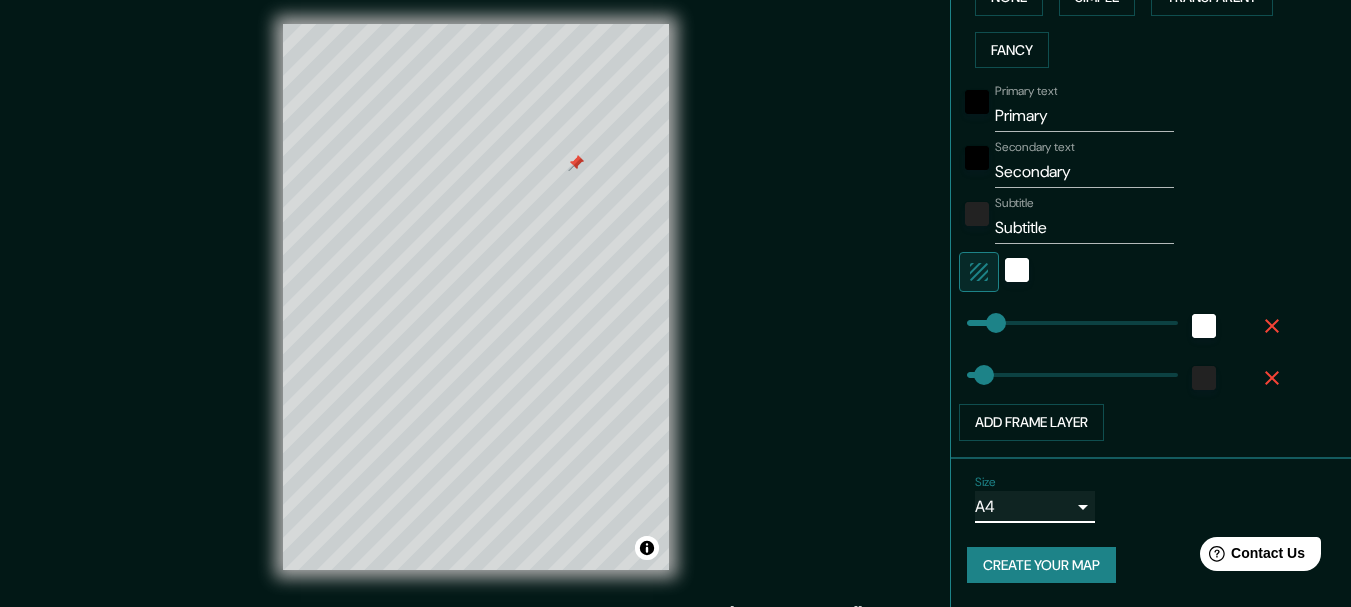 scroll, scrollTop: 0, scrollLeft: 0, axis: both 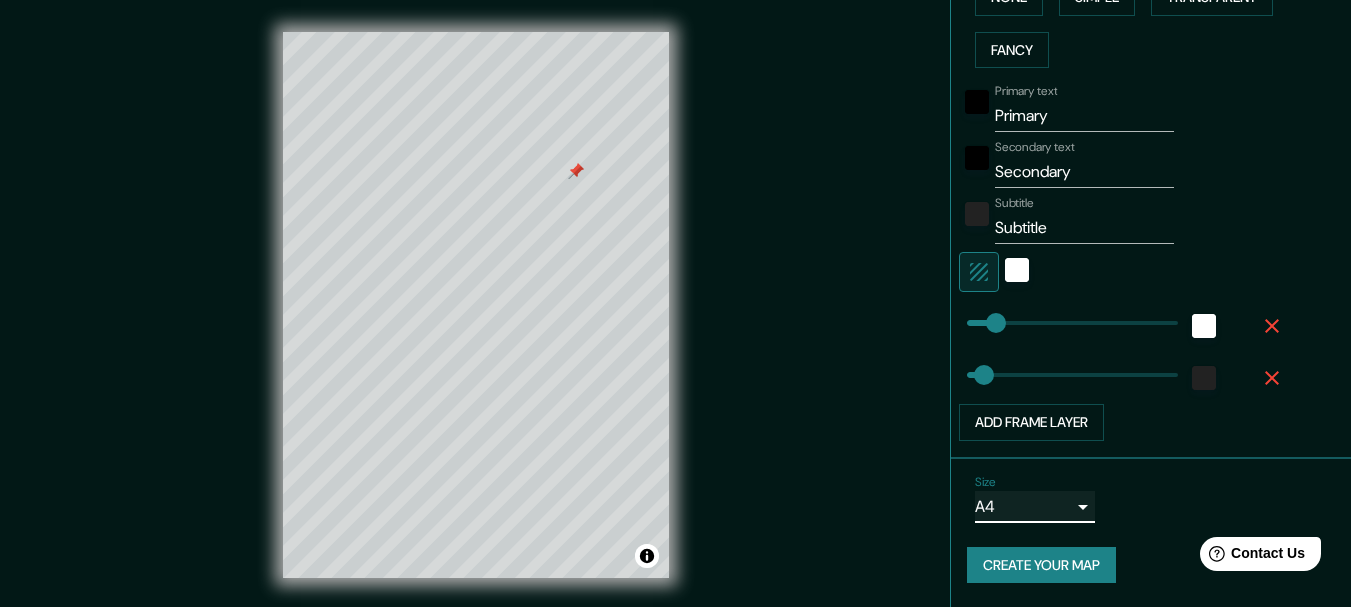type on "31" 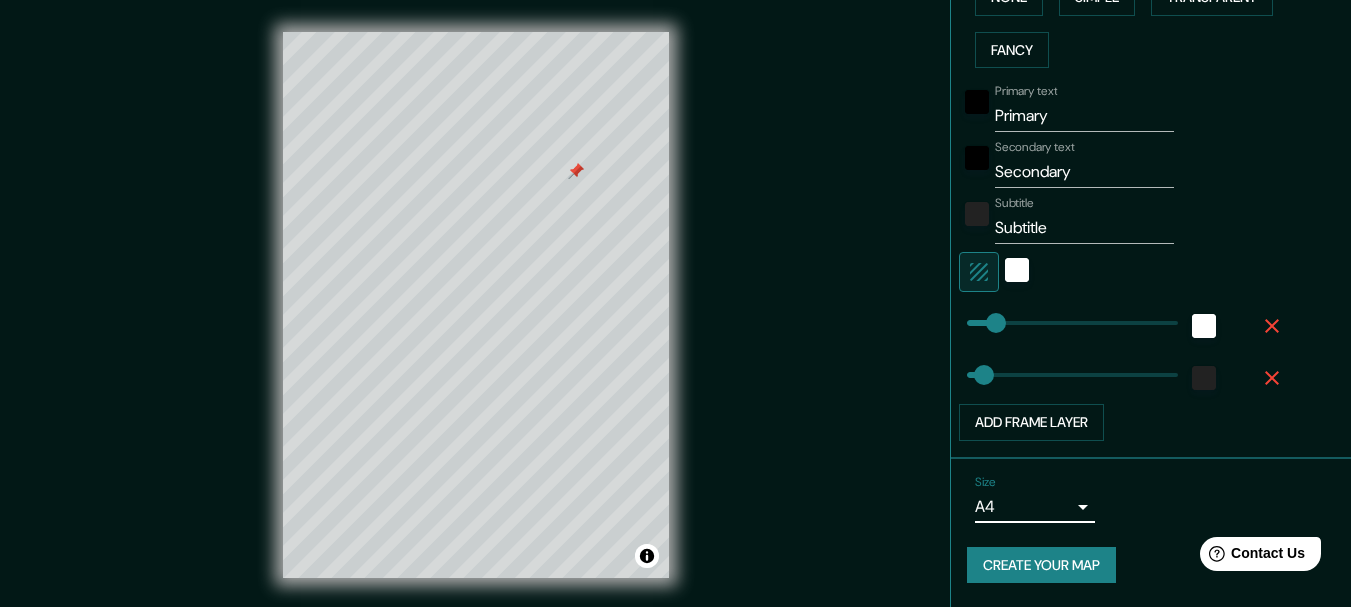 click on "Primary" at bounding box center [1084, 116] 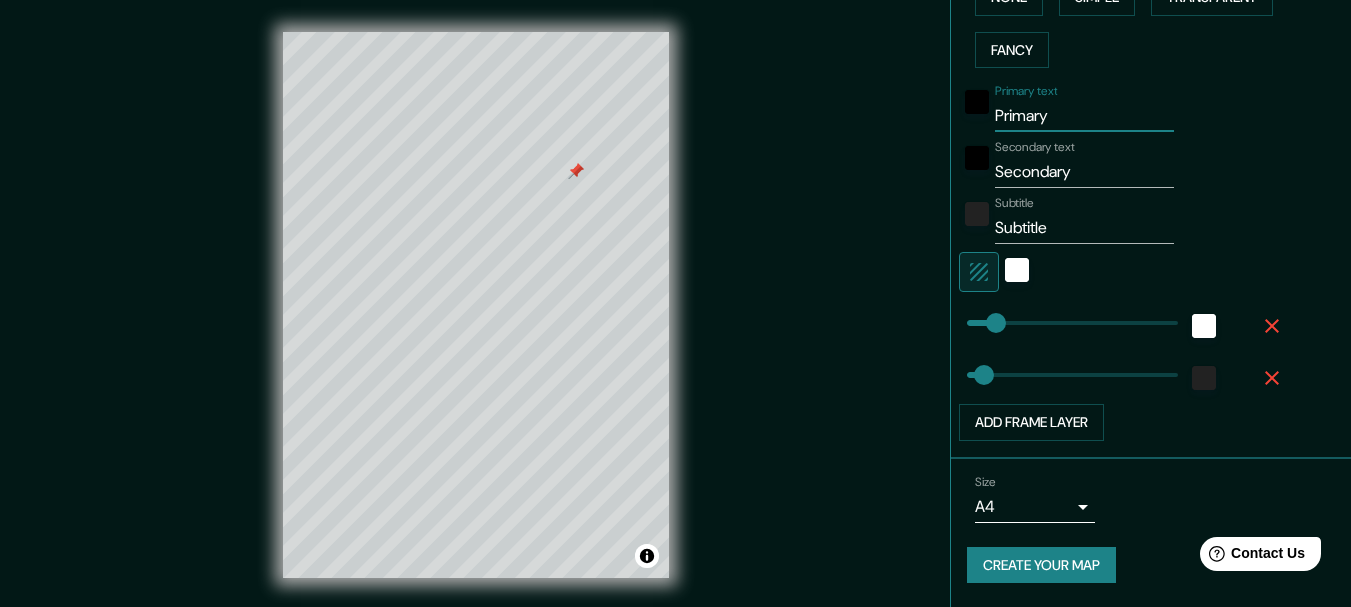 click on "Primary" at bounding box center (1084, 116) 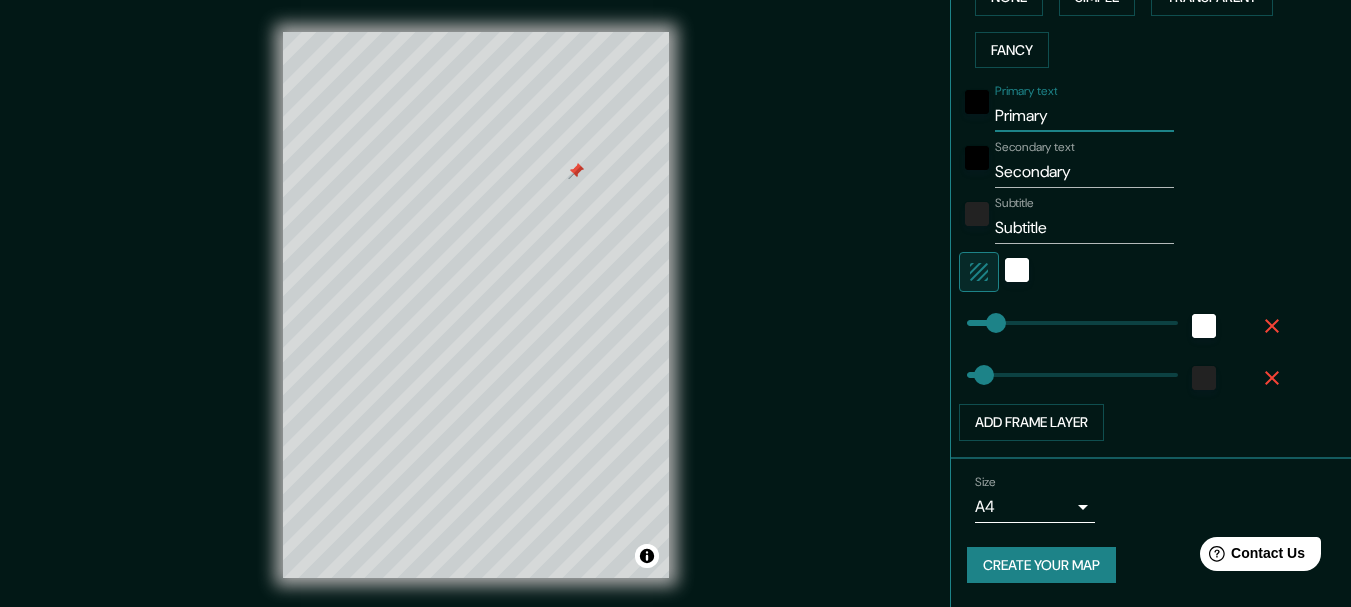 type on "M" 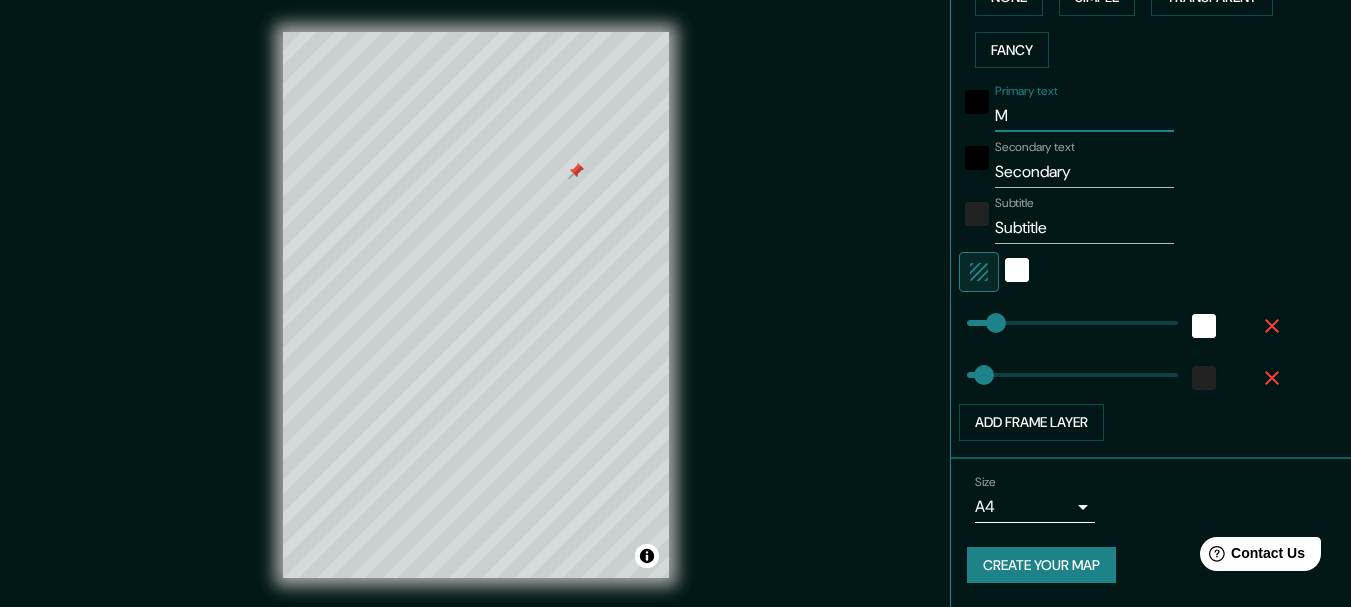 type on "Ma" 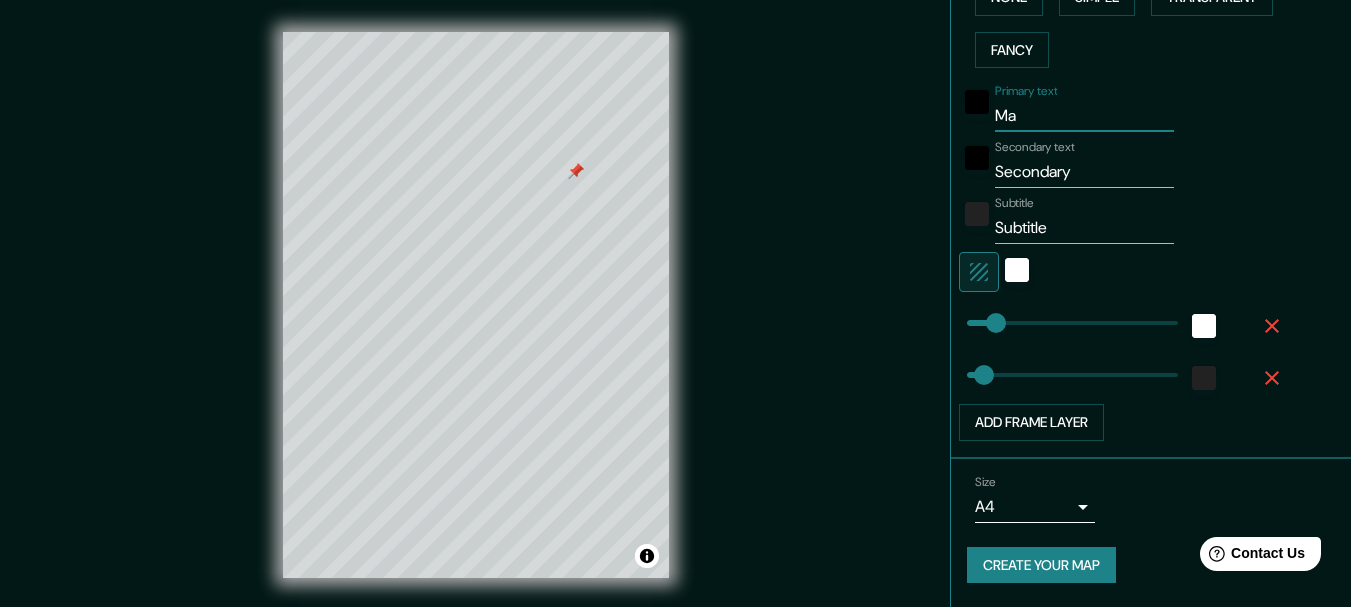 type on "31" 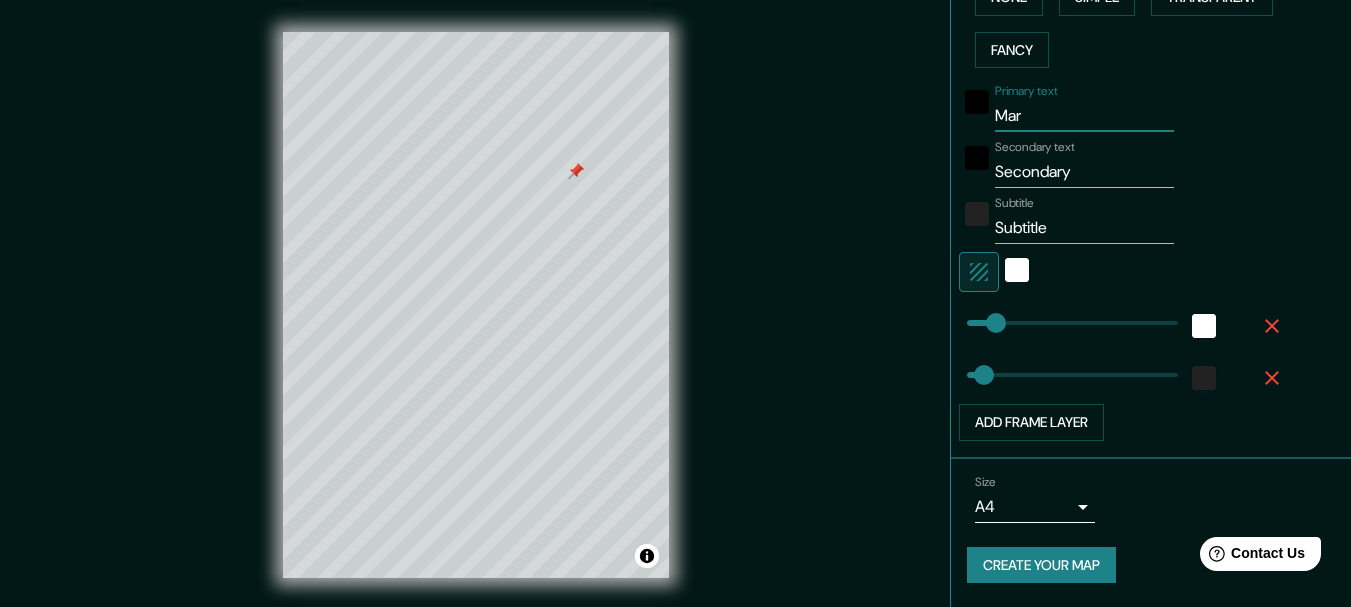 type on "Mari" 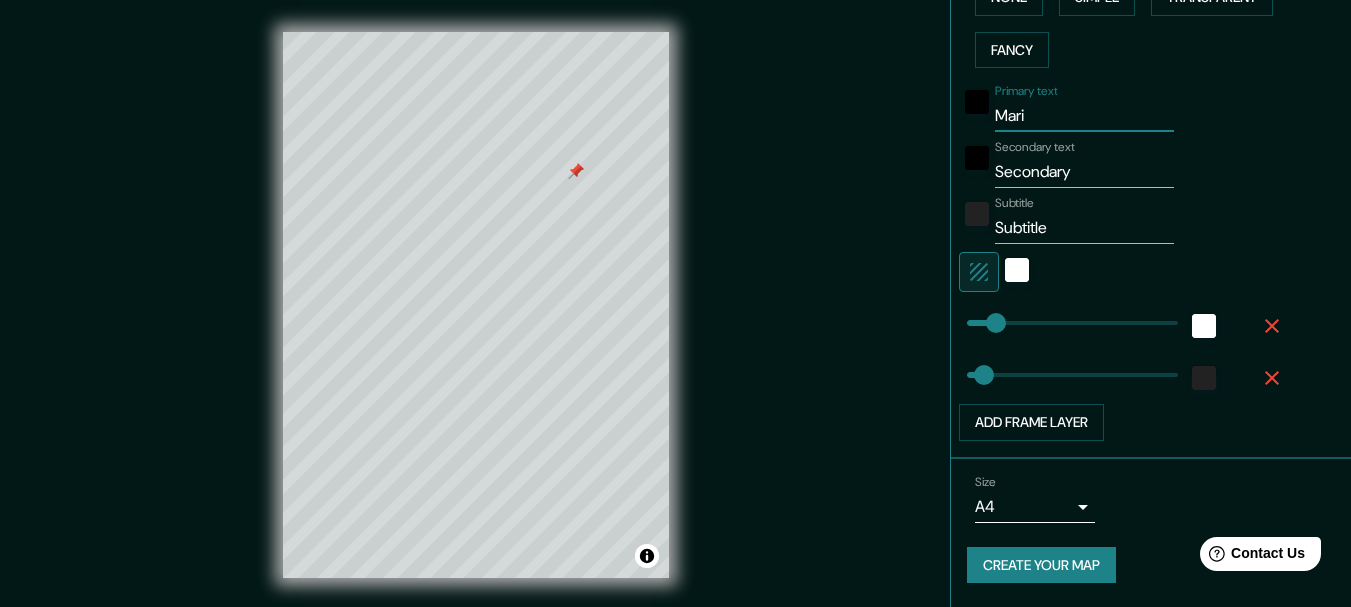 type on "31" 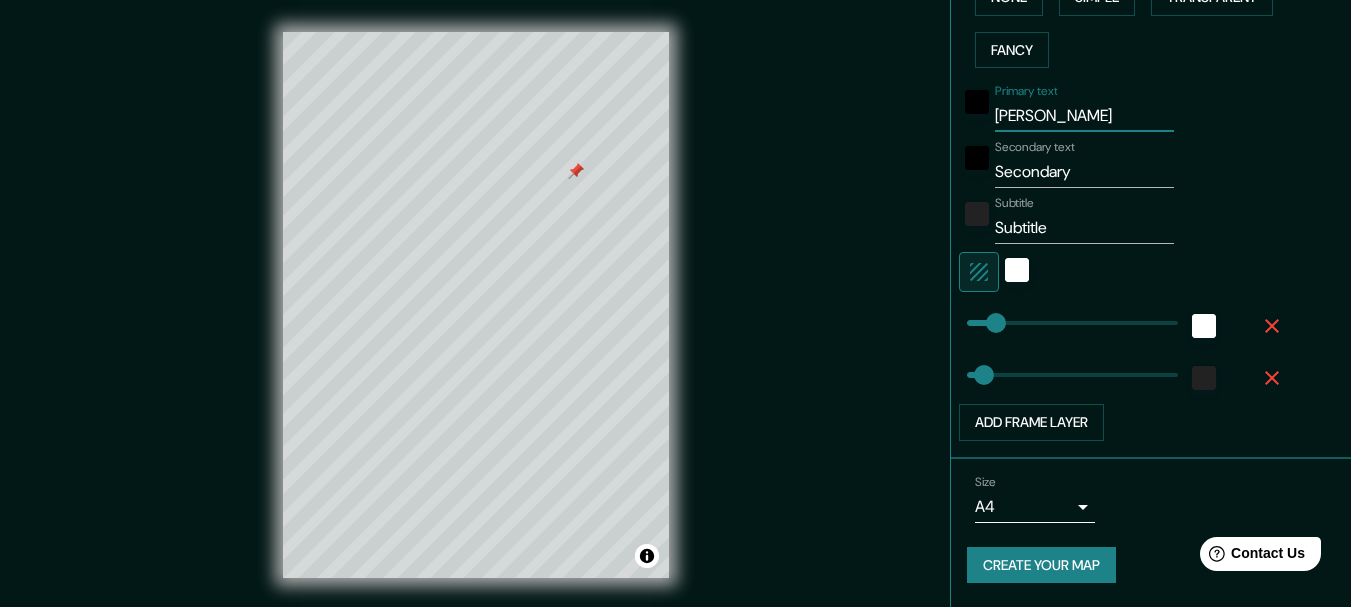type on "[PERSON_NAME]" 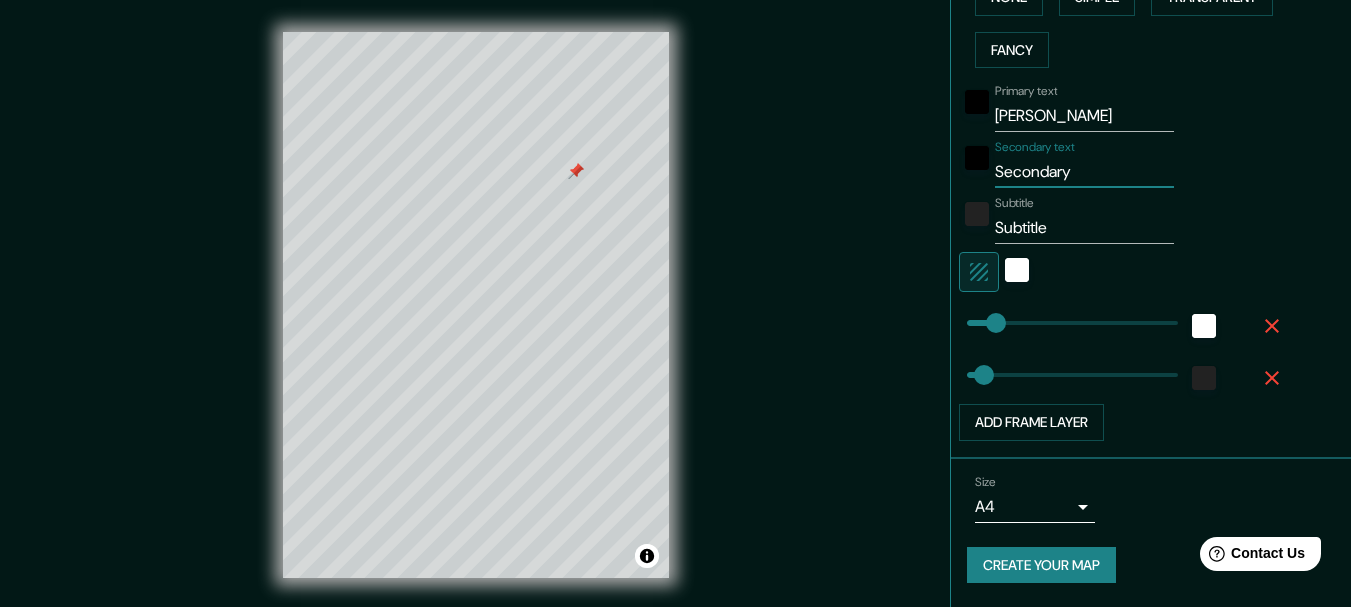 click on "Secondary" at bounding box center [1084, 172] 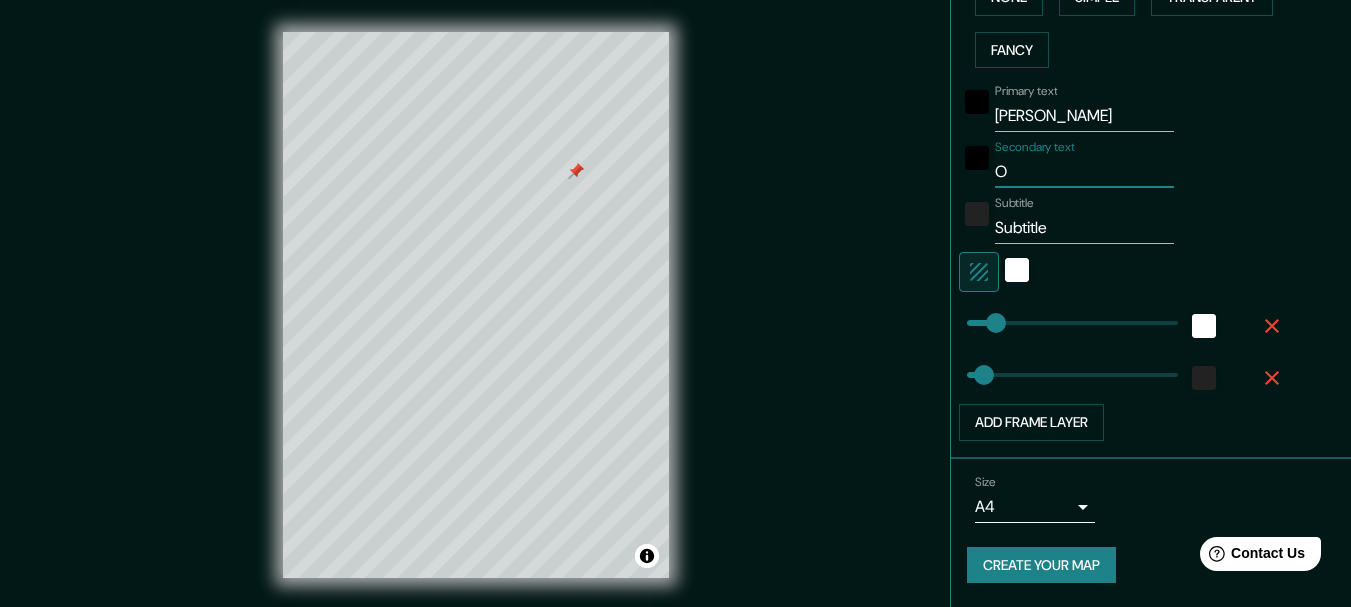 type on "Ot" 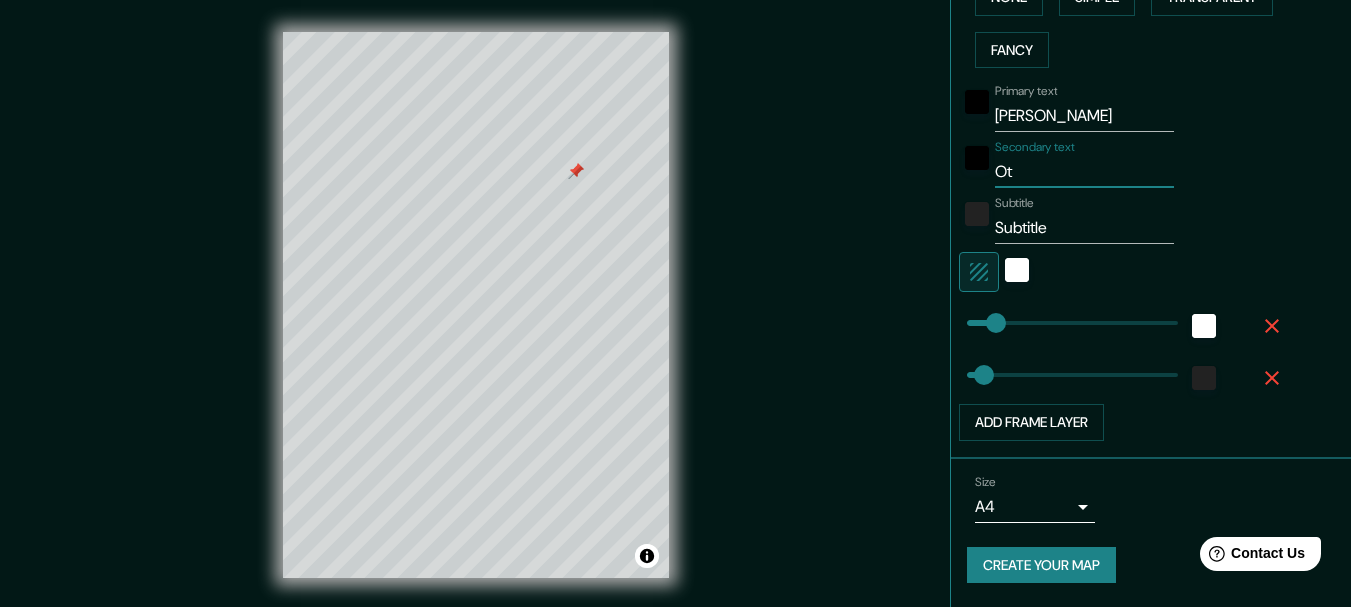 type on "Ote" 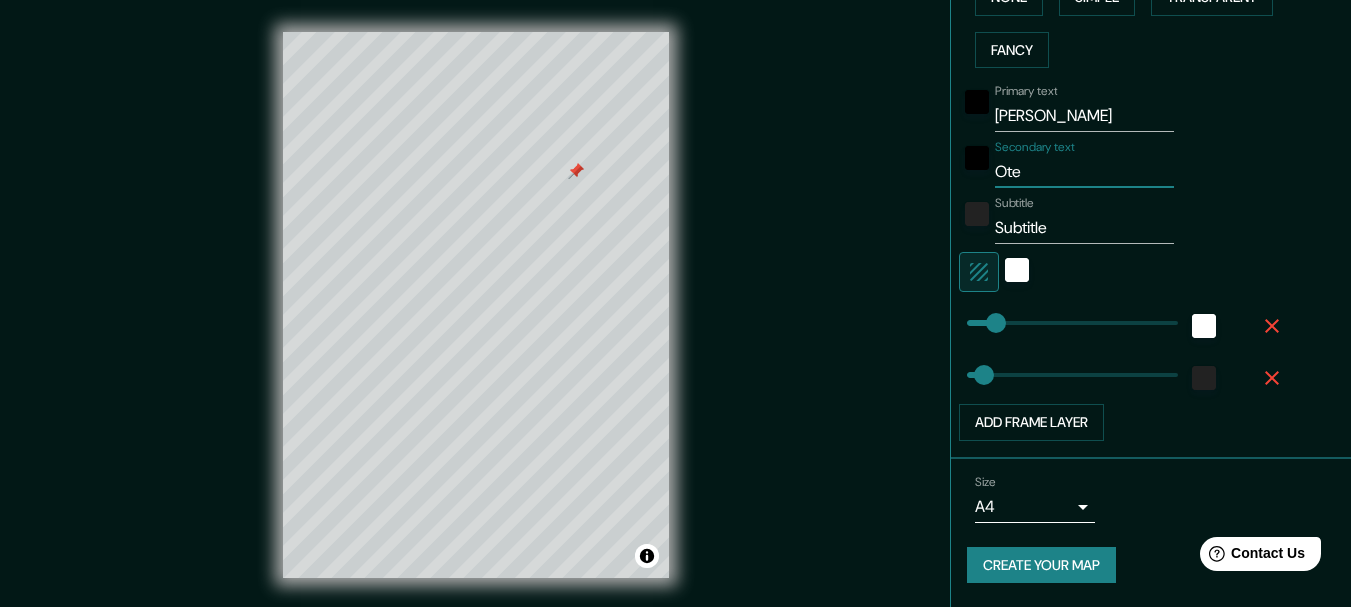 type on "31" 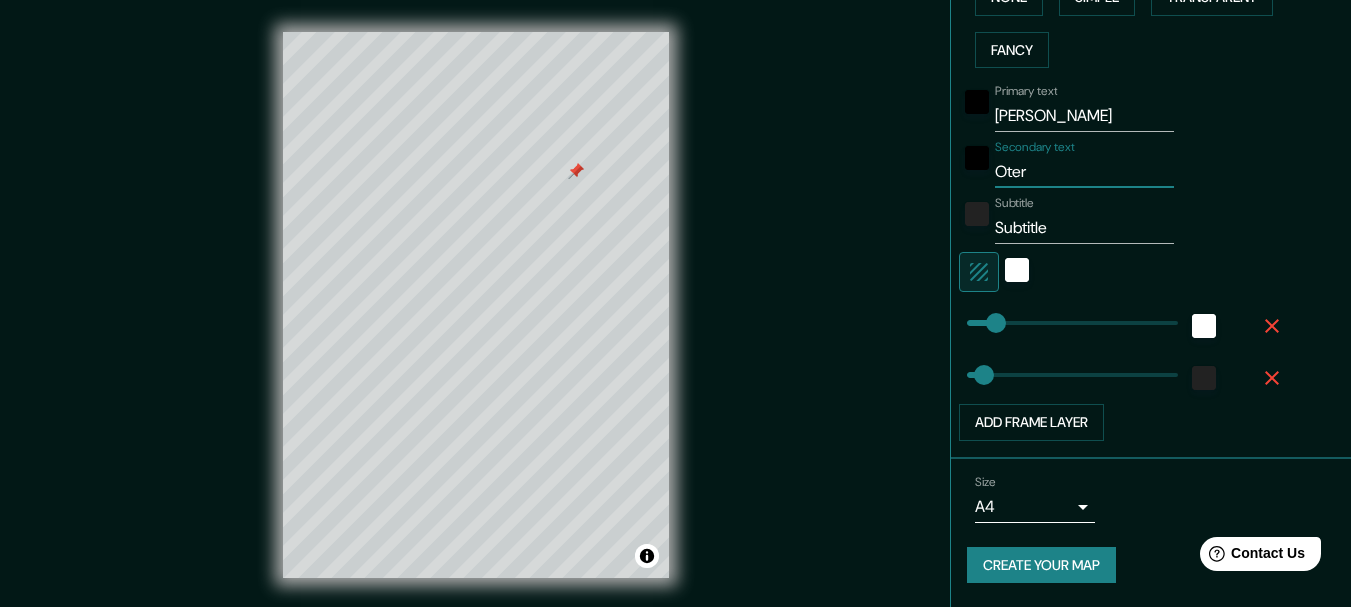 type on "[PERSON_NAME]" 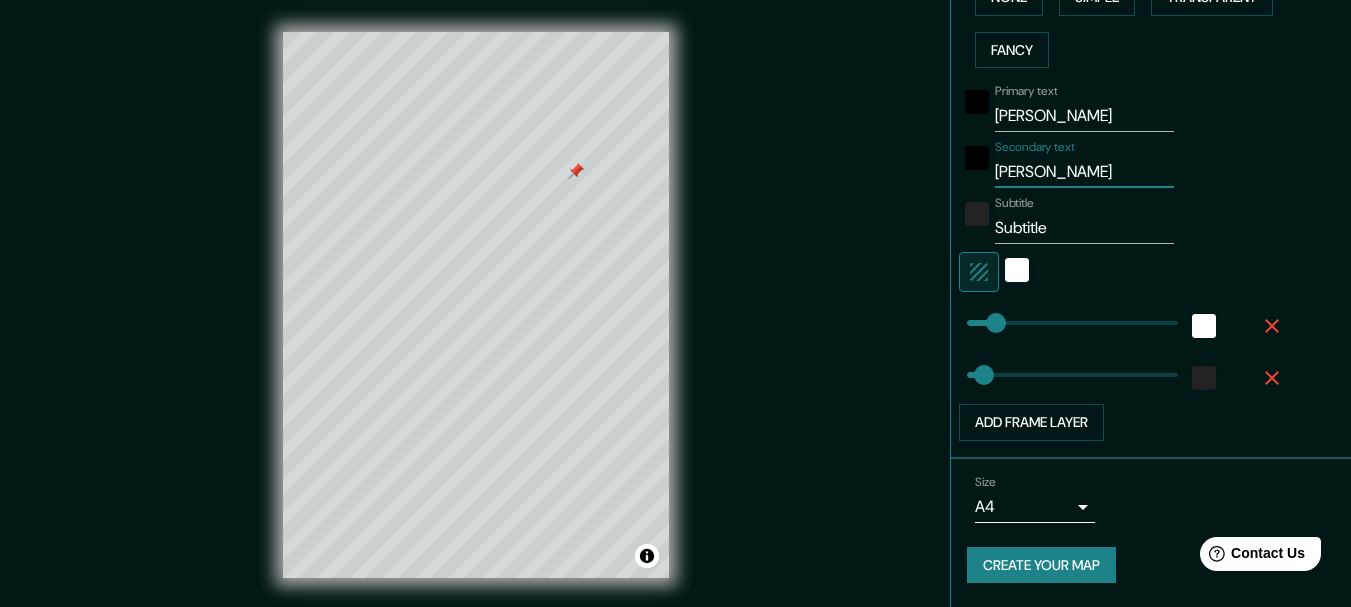 type on "[PERSON_NAME]" 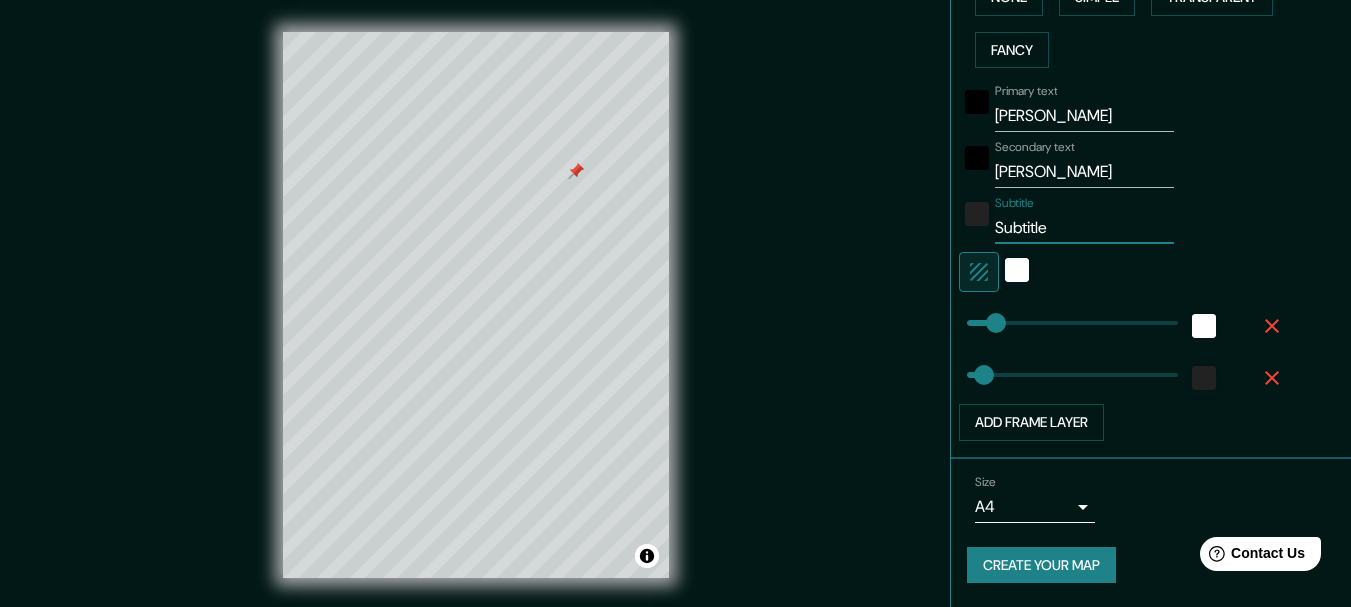 click on "Subtitle" at bounding box center (1084, 228) 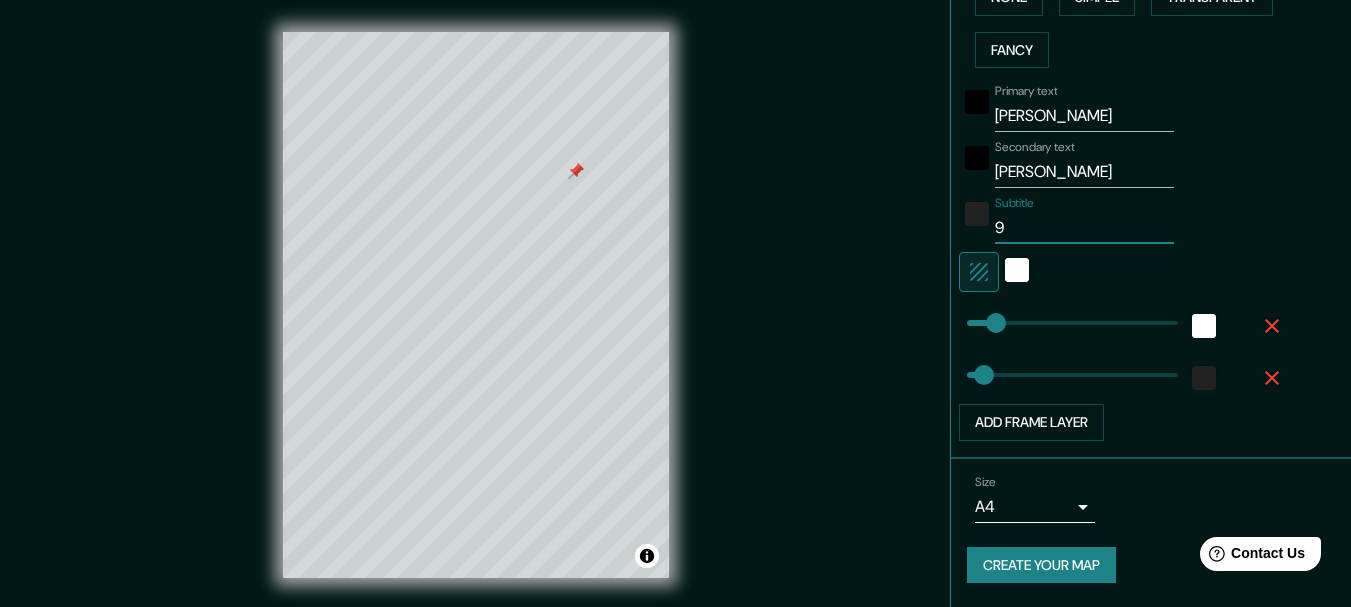 type on "94" 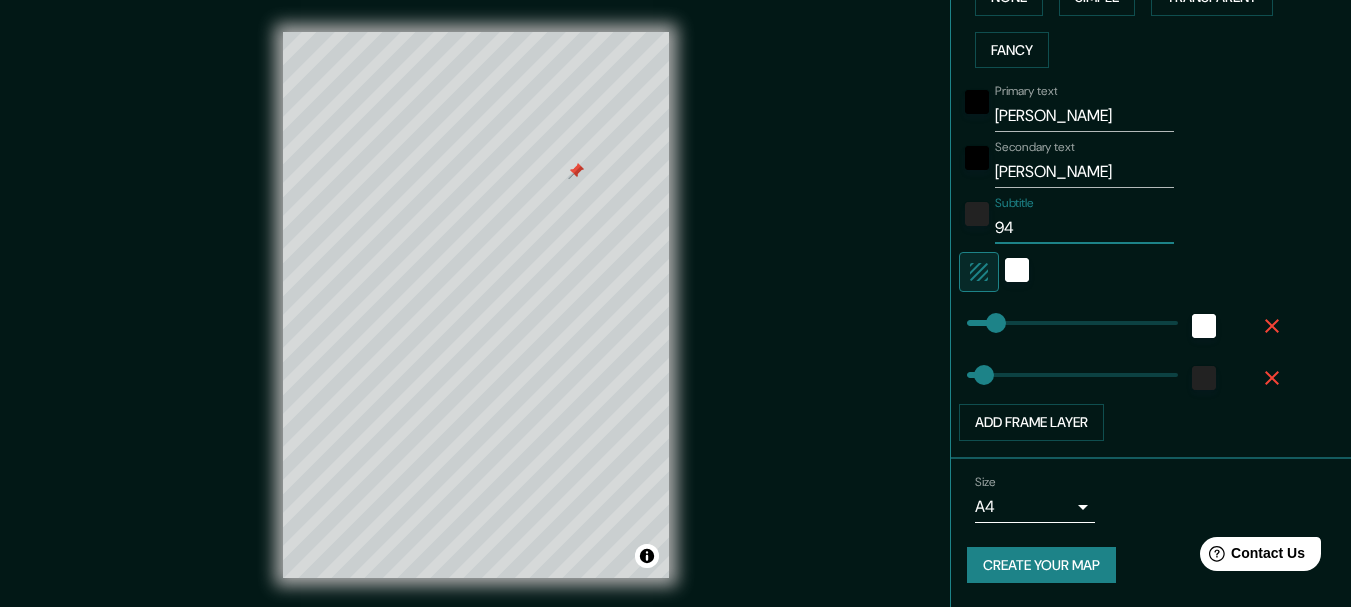 type on "940" 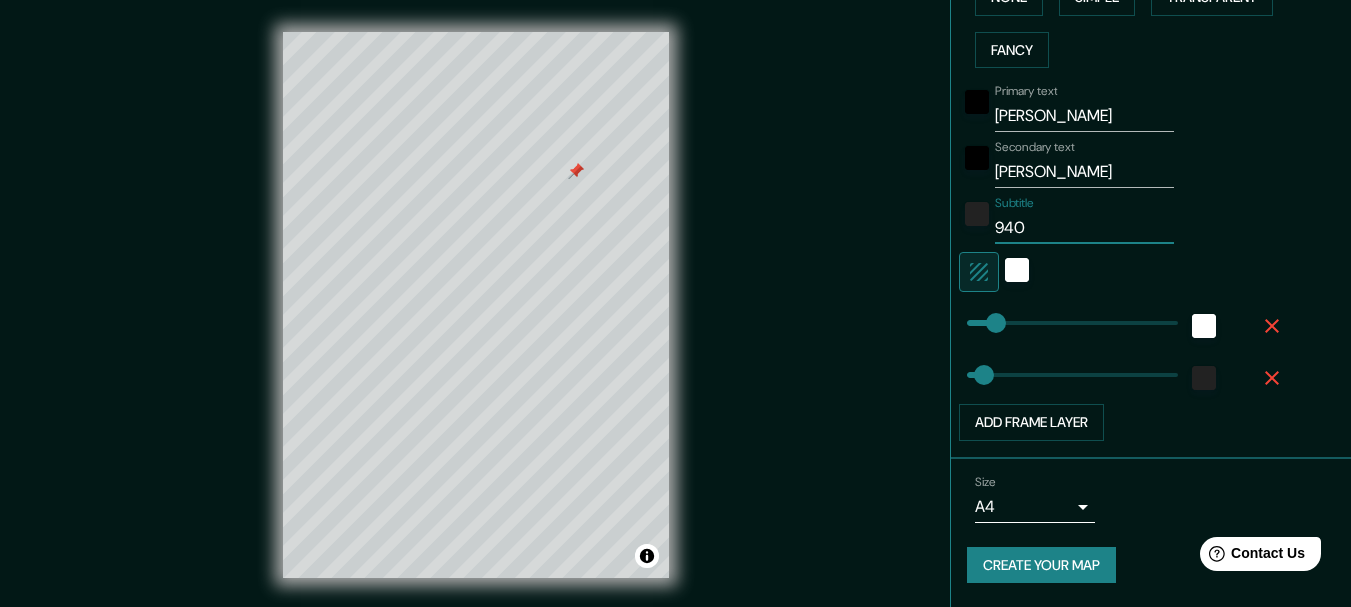 type on "31" 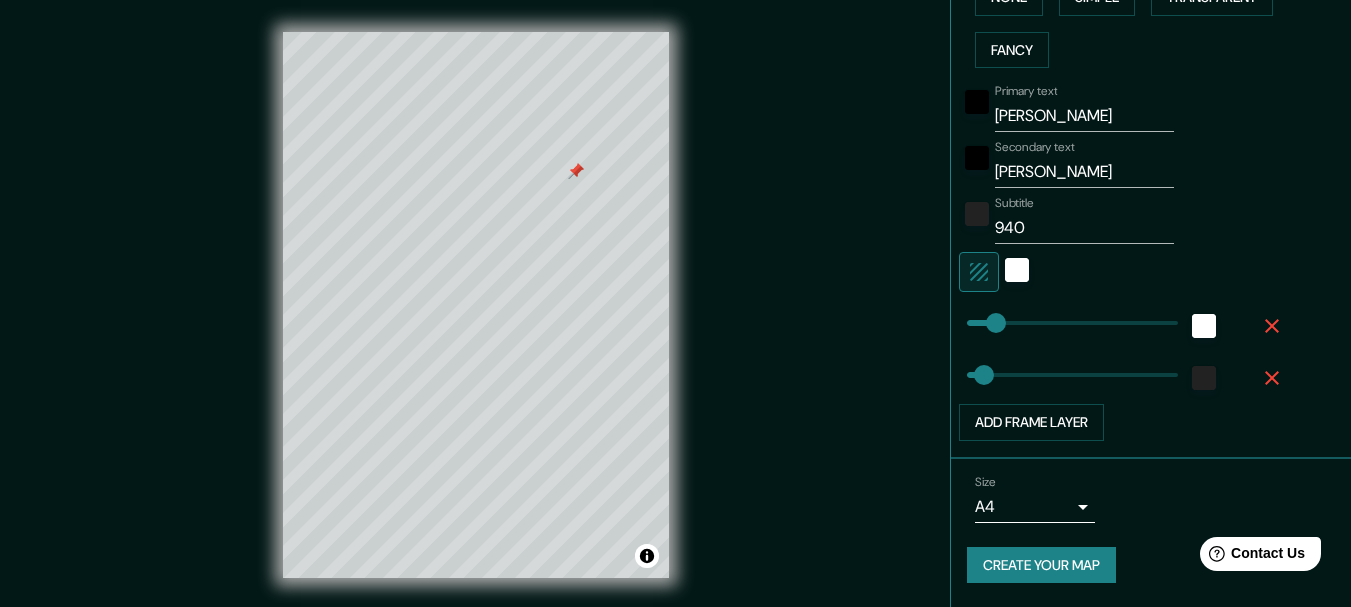 click on "Size A4 single" at bounding box center (1151, 499) 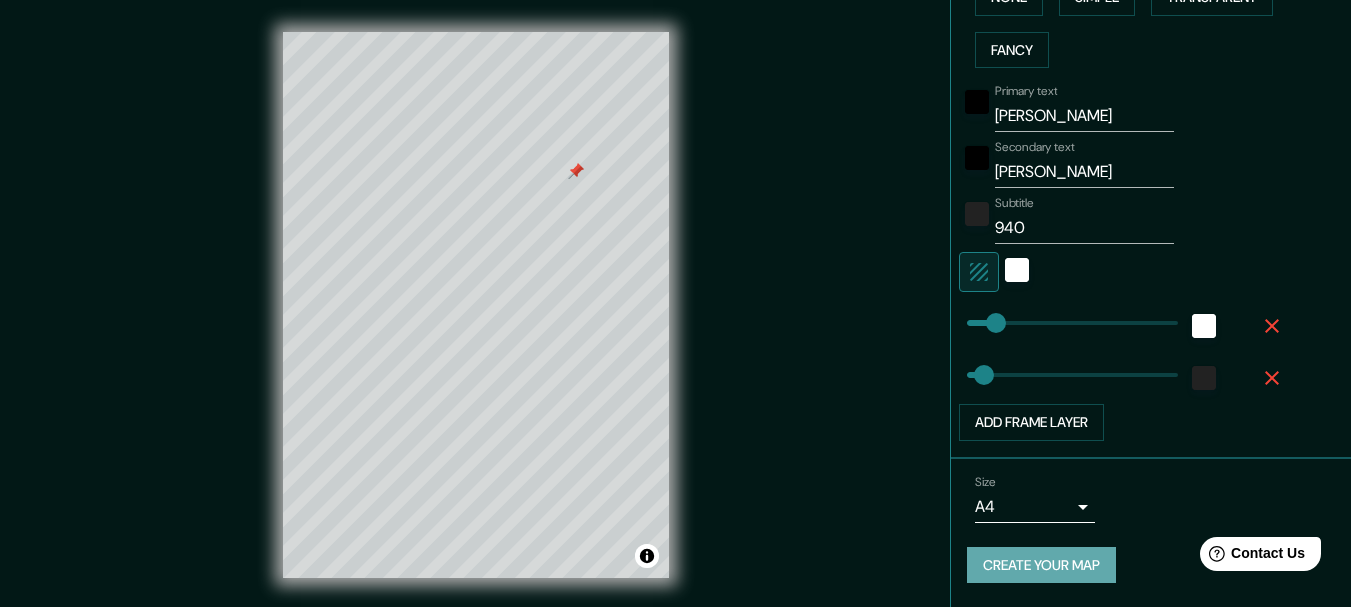 click on "Create your map" at bounding box center [1041, 565] 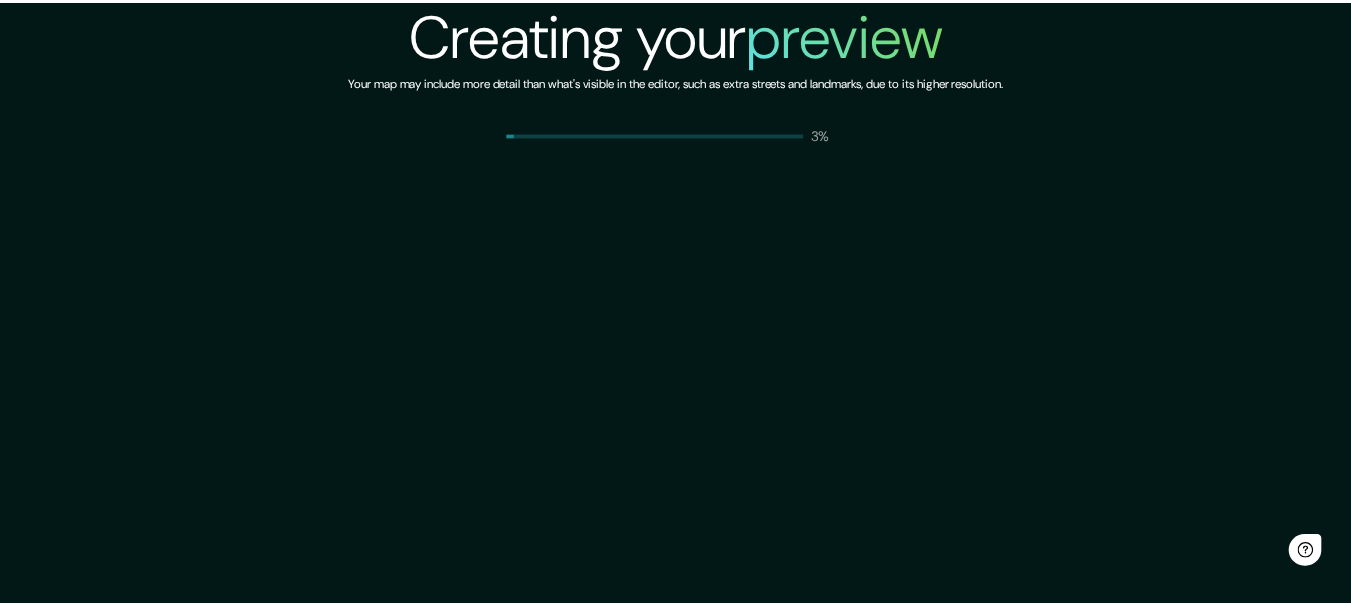scroll, scrollTop: 0, scrollLeft: 0, axis: both 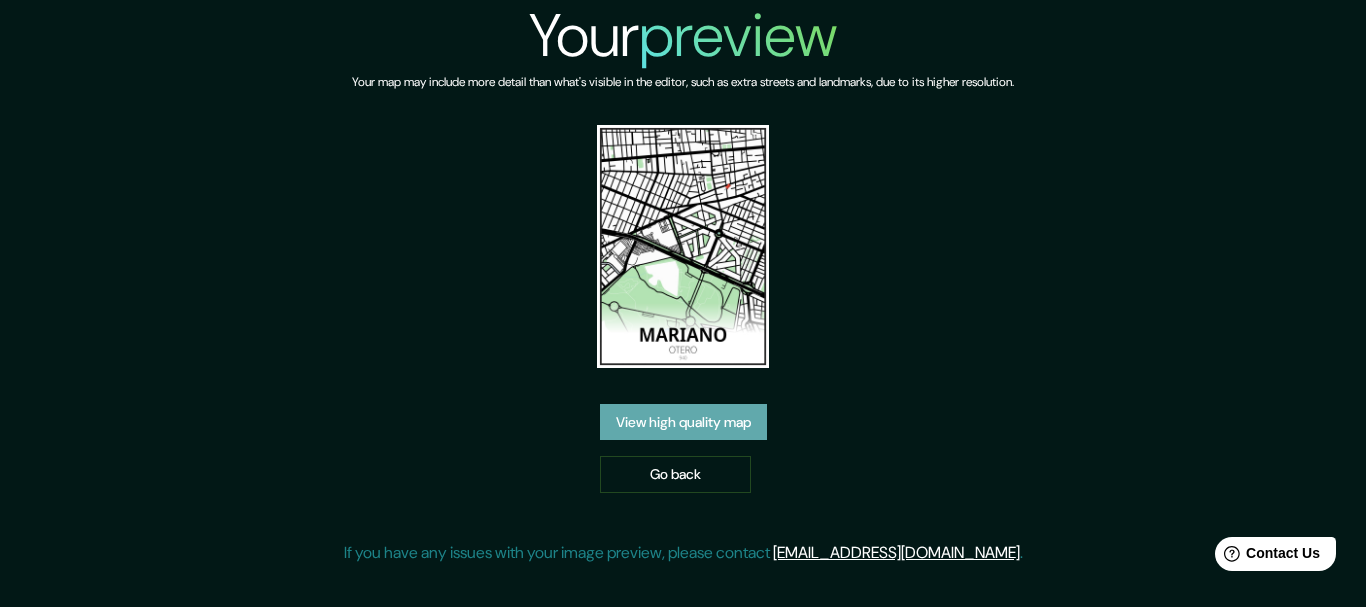 click on "View high quality map" at bounding box center (683, 422) 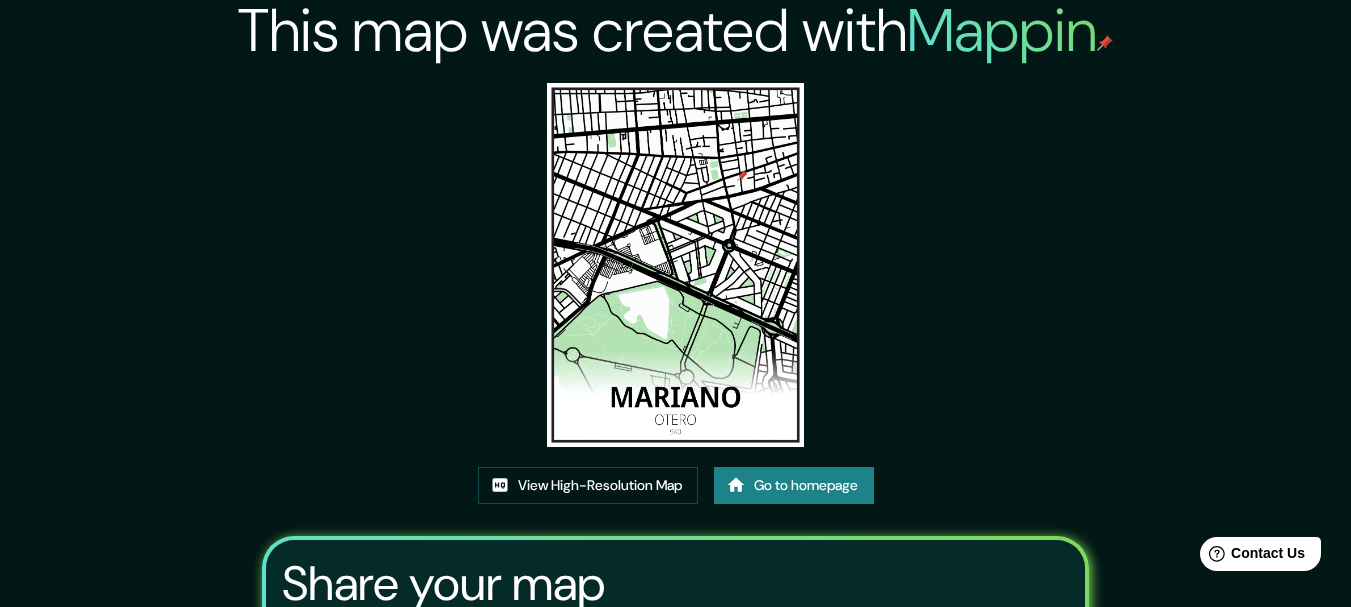scroll, scrollTop: 0, scrollLeft: 0, axis: both 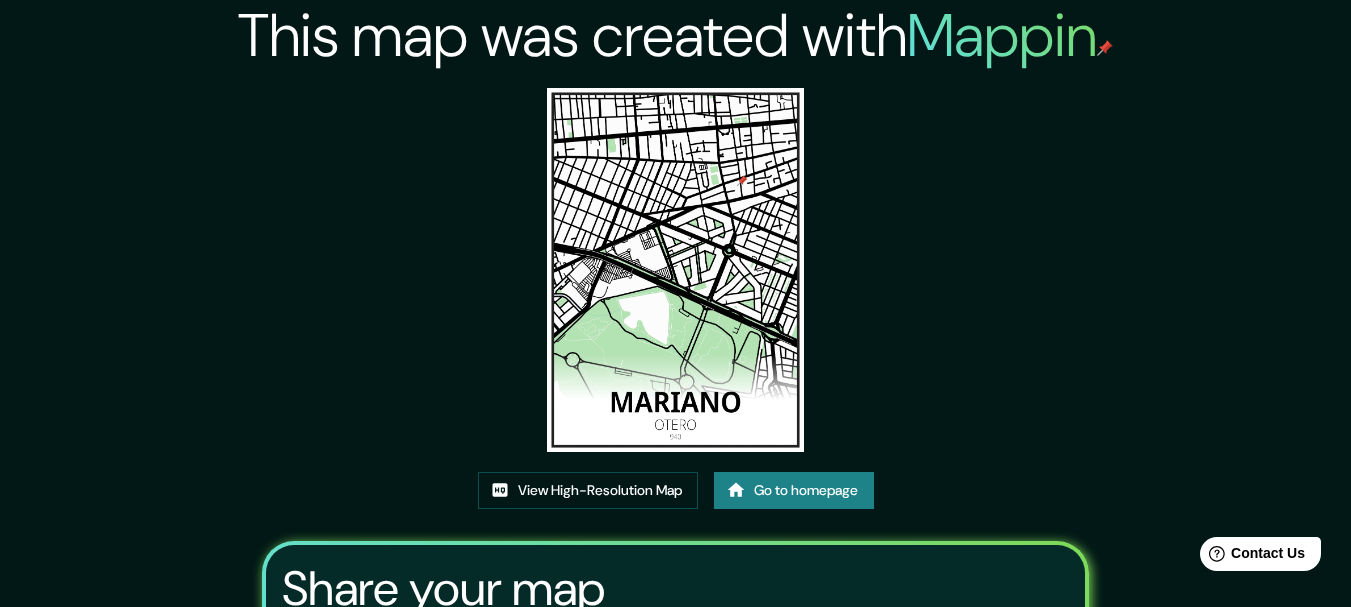 click at bounding box center (675, 270) 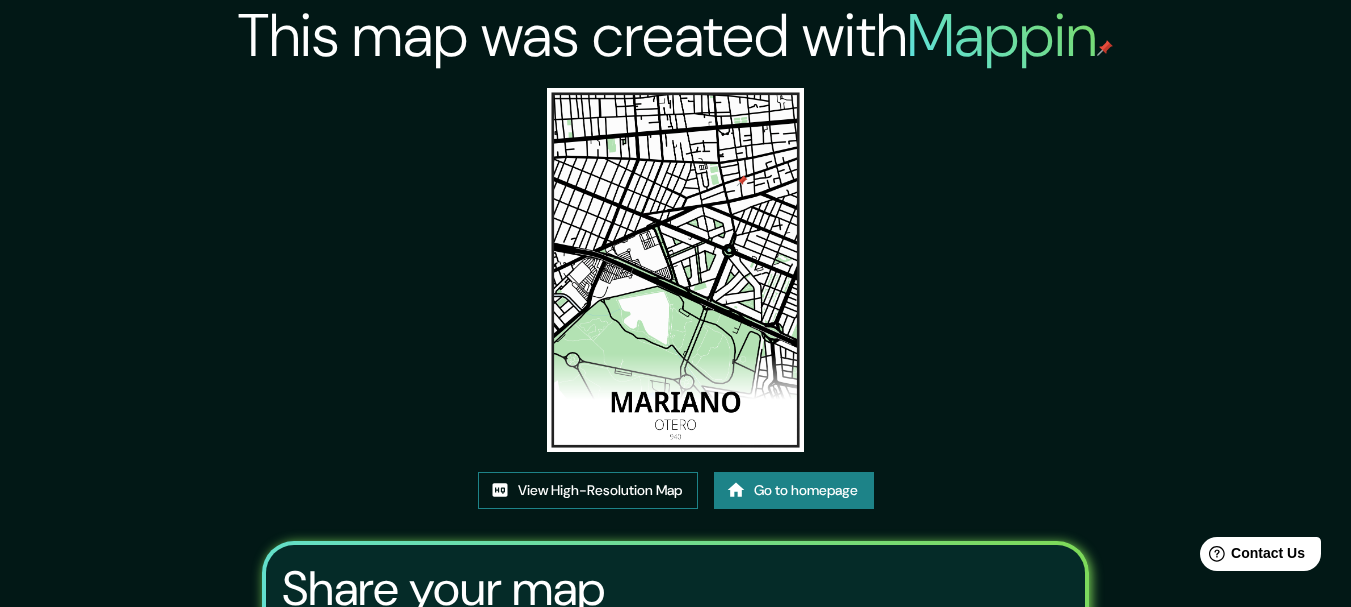 click on "View High-Resolution Map" at bounding box center [588, 490] 